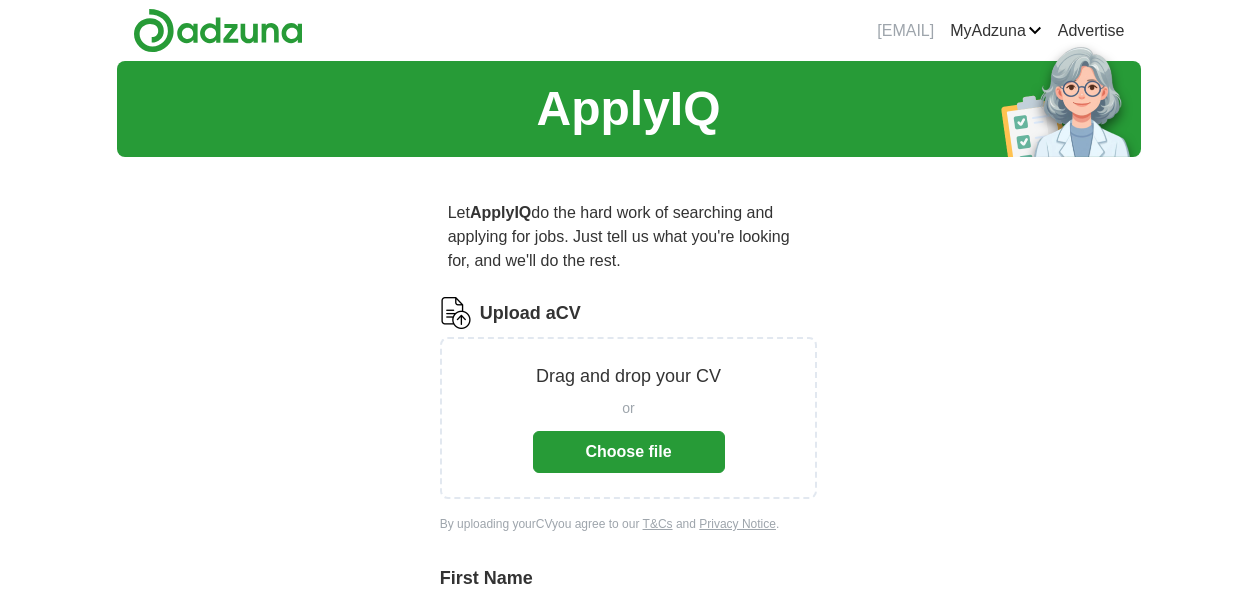 scroll, scrollTop: 0, scrollLeft: 0, axis: both 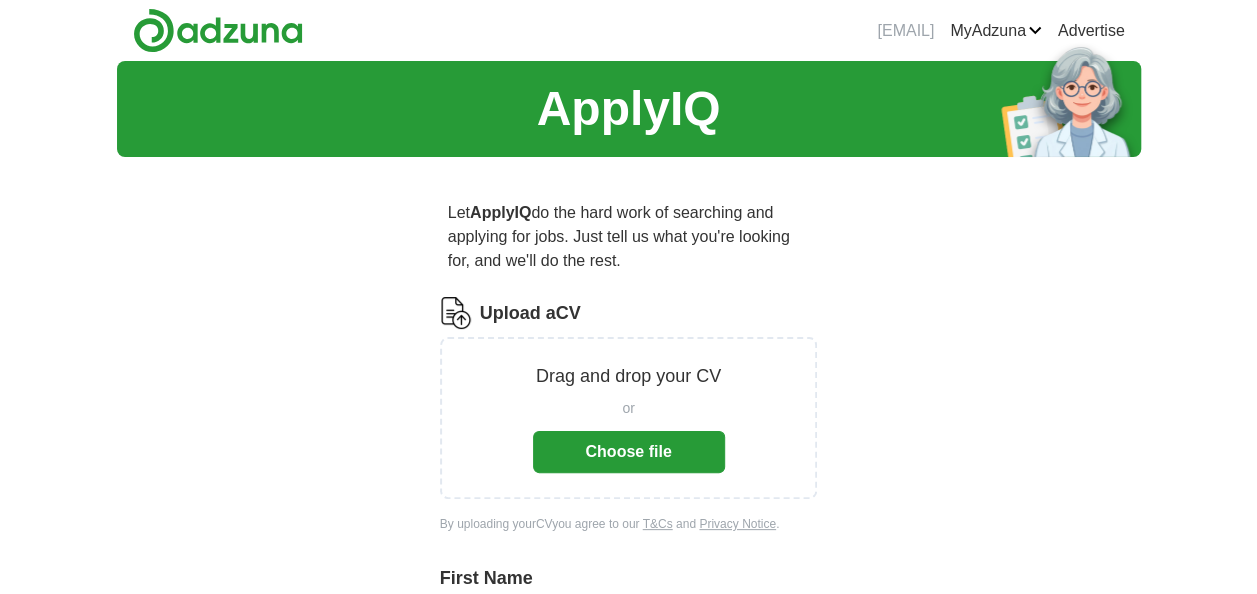 click on "Choose file" at bounding box center (629, 452) 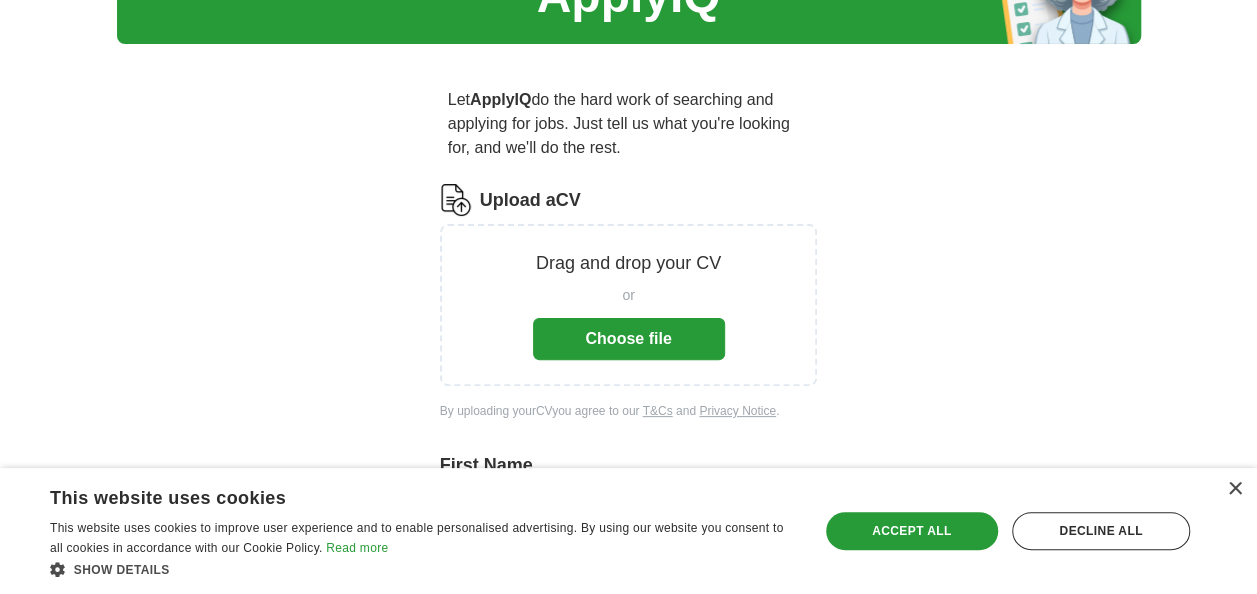 scroll, scrollTop: 103, scrollLeft: 0, axis: vertical 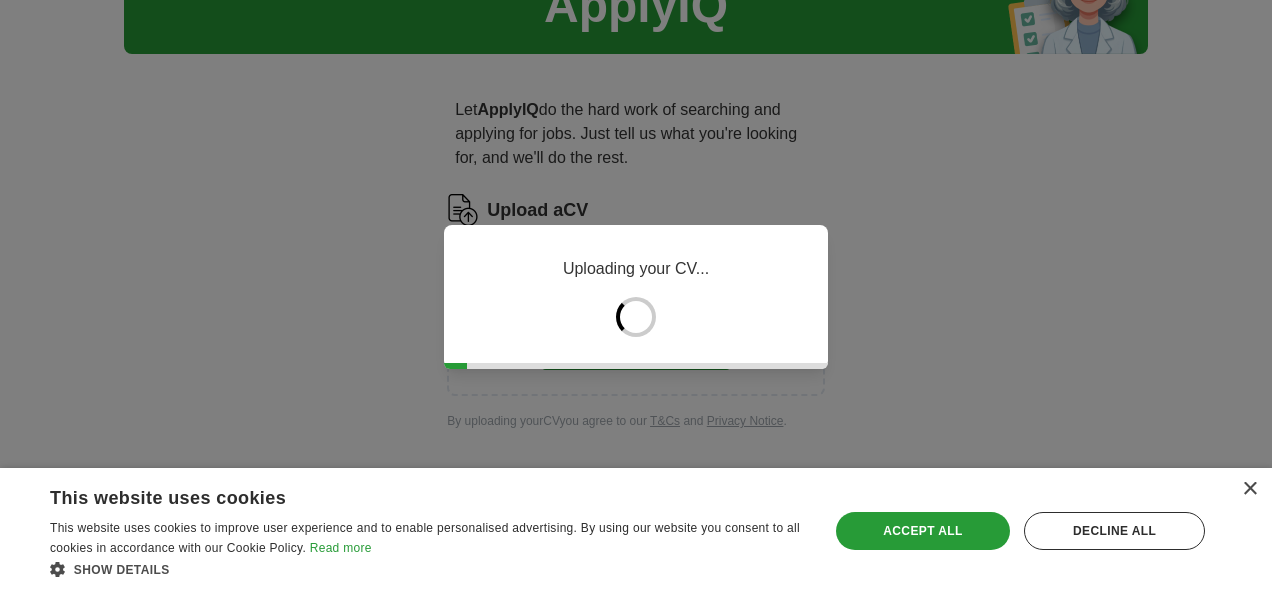 drag, startPoint x: 928, startPoint y: 334, endPoint x: 989, endPoint y: 337, distance: 61.073727 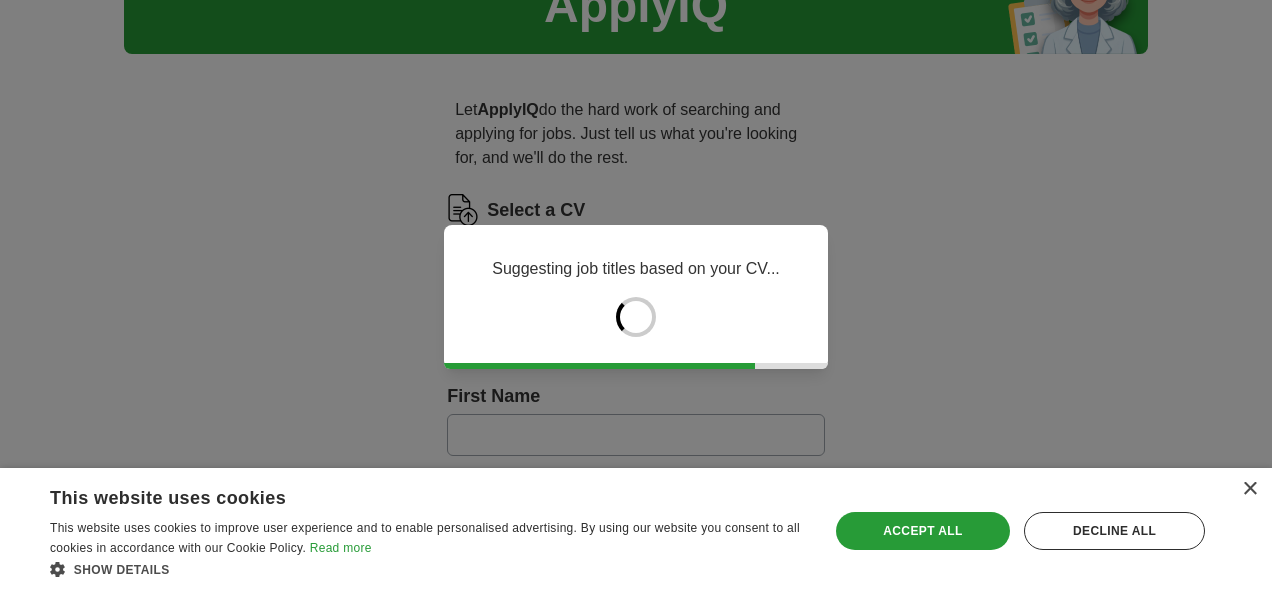 type on "******" 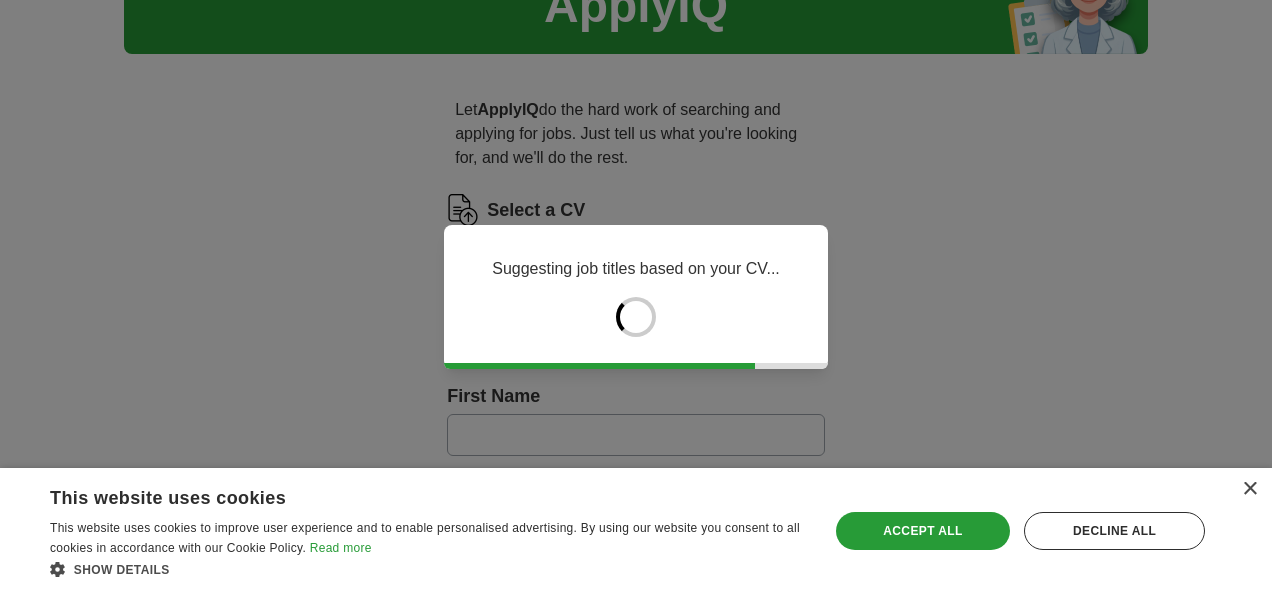 type on "*******" 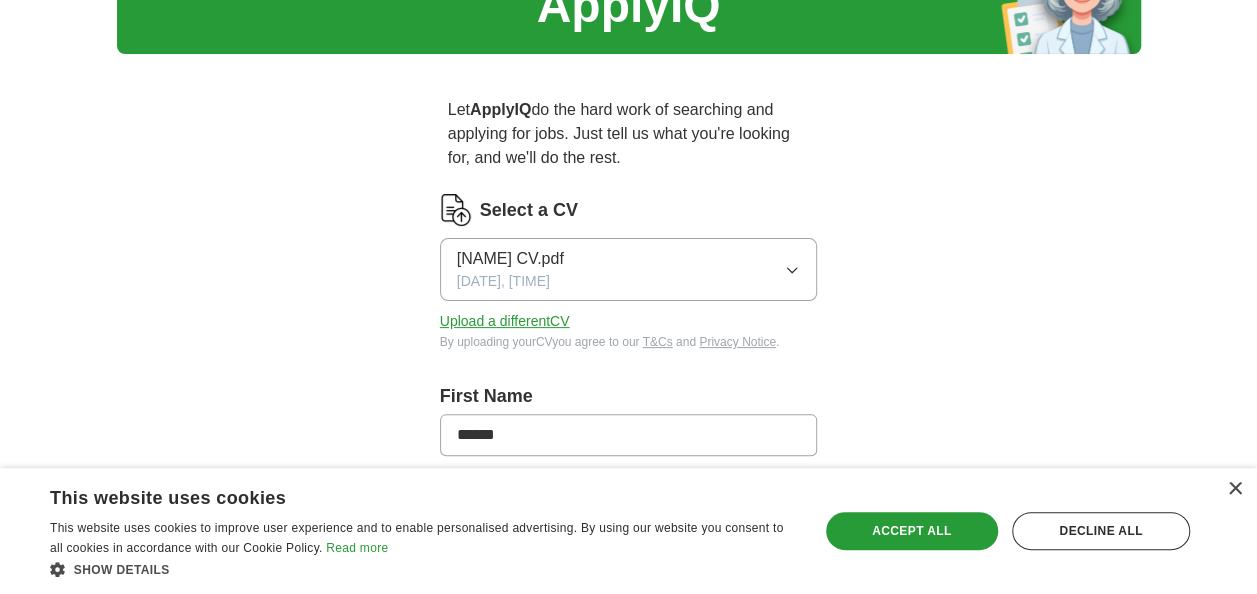 click on "[NAME] CV.pdf [DATE], [TIME]" at bounding box center [629, 269] 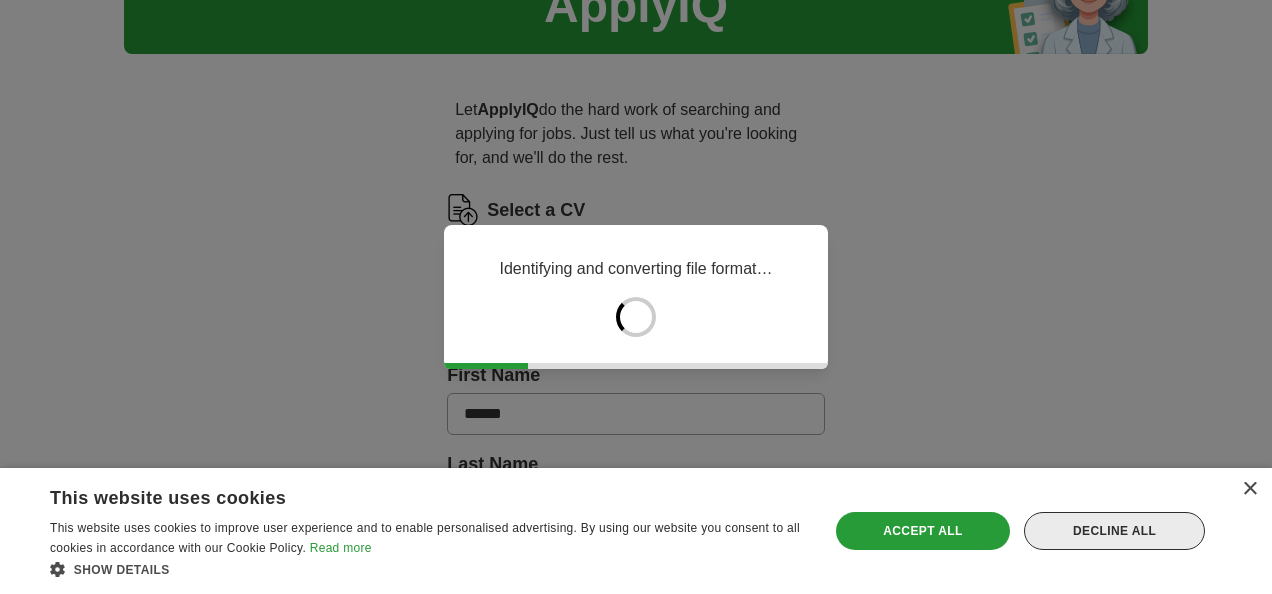 click on "Decline all" at bounding box center [1114, 531] 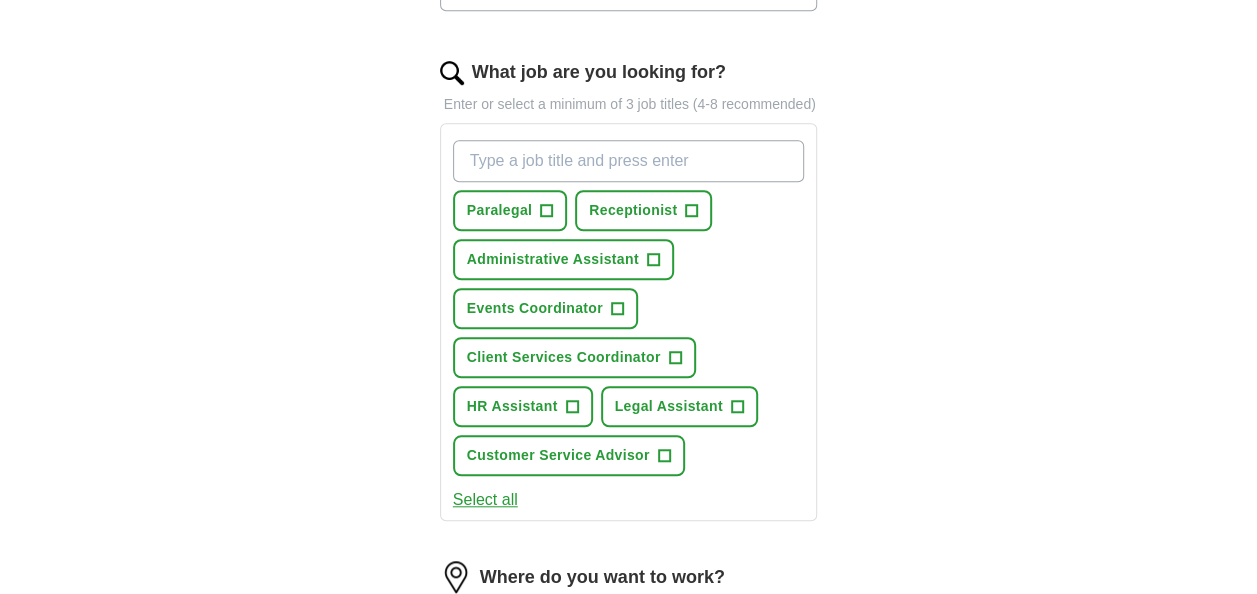 scroll, scrollTop: 638, scrollLeft: 0, axis: vertical 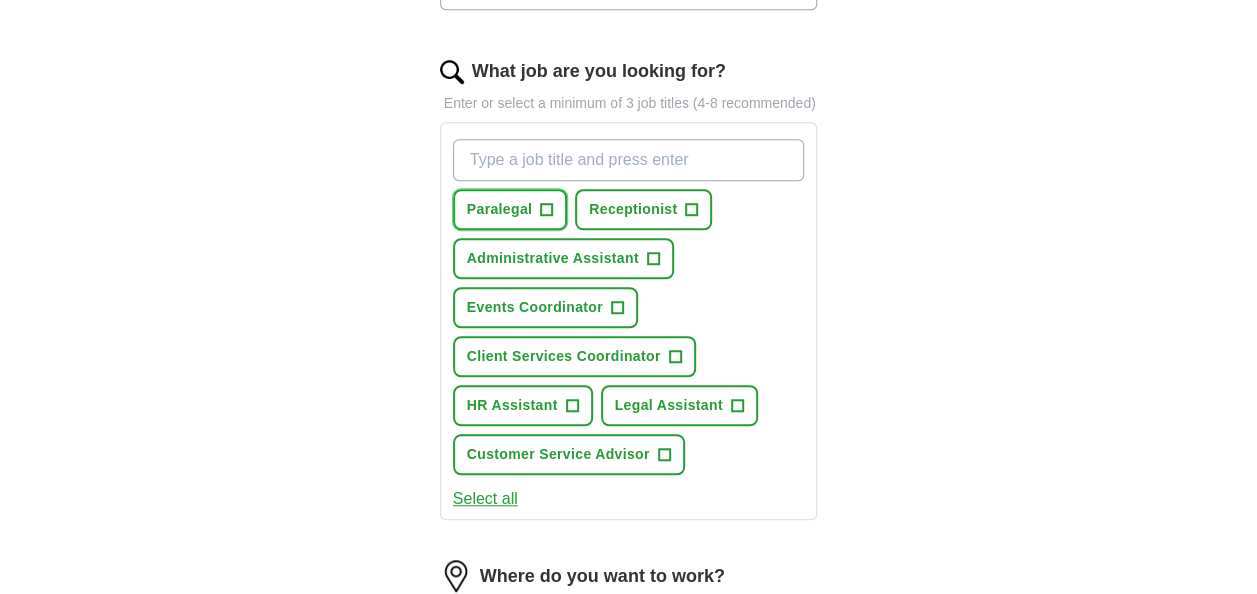 click on "+" at bounding box center [547, 210] 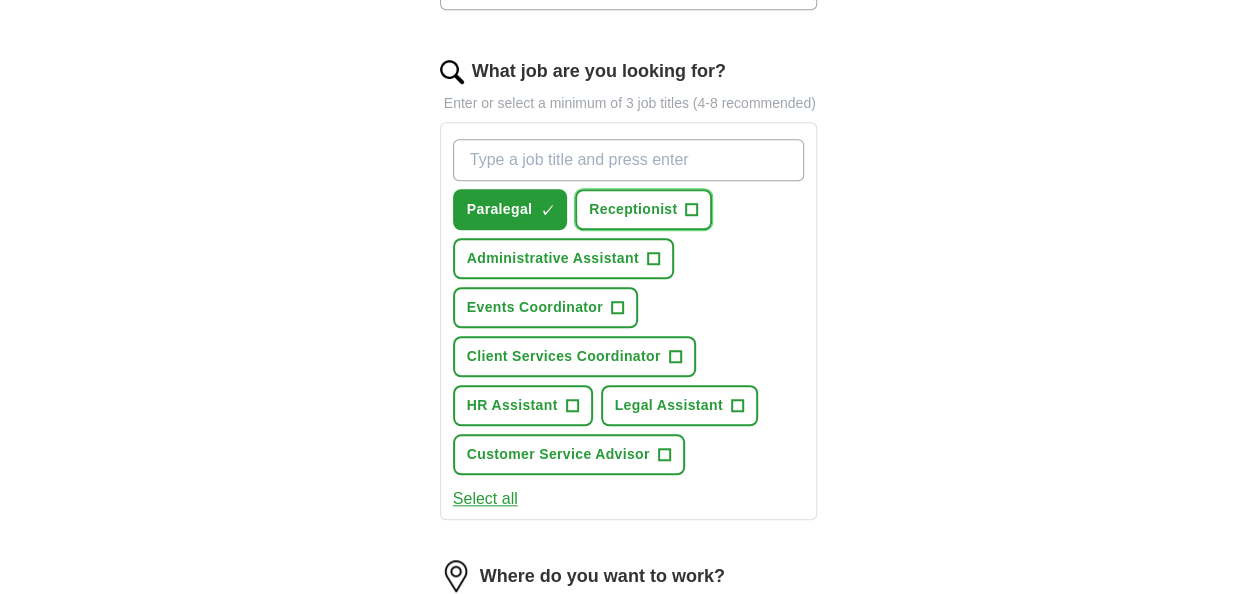 click on "Receptionist" at bounding box center (633, 209) 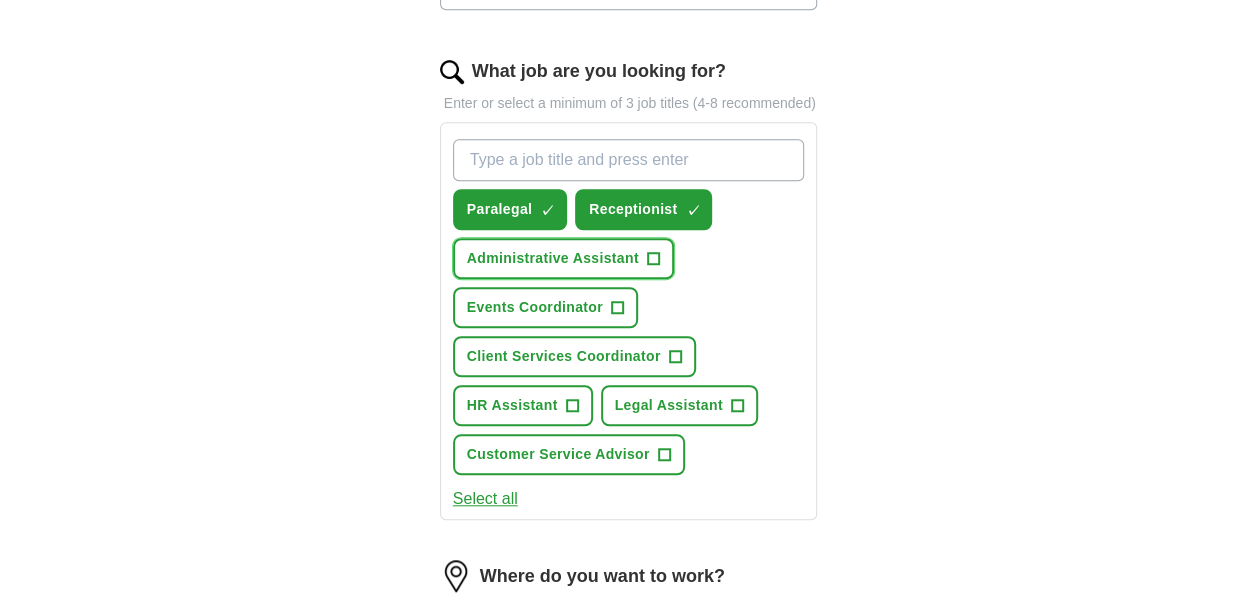click on "Administrative Assistant +" at bounding box center (563, 258) 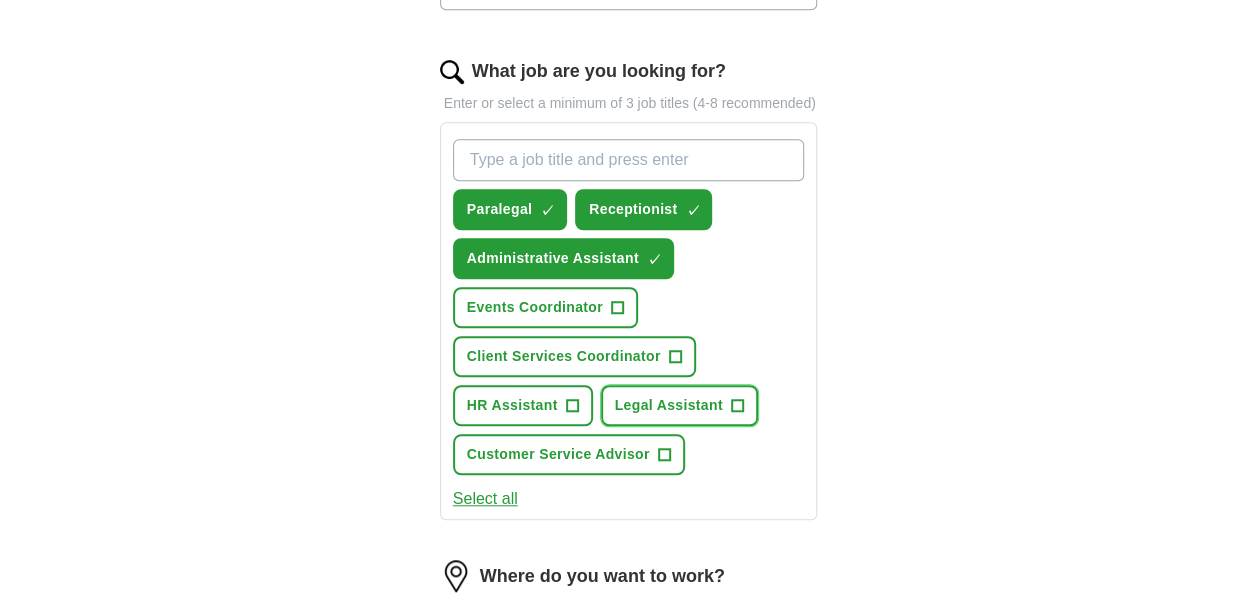 click on "Legal Assistant +" at bounding box center [679, 405] 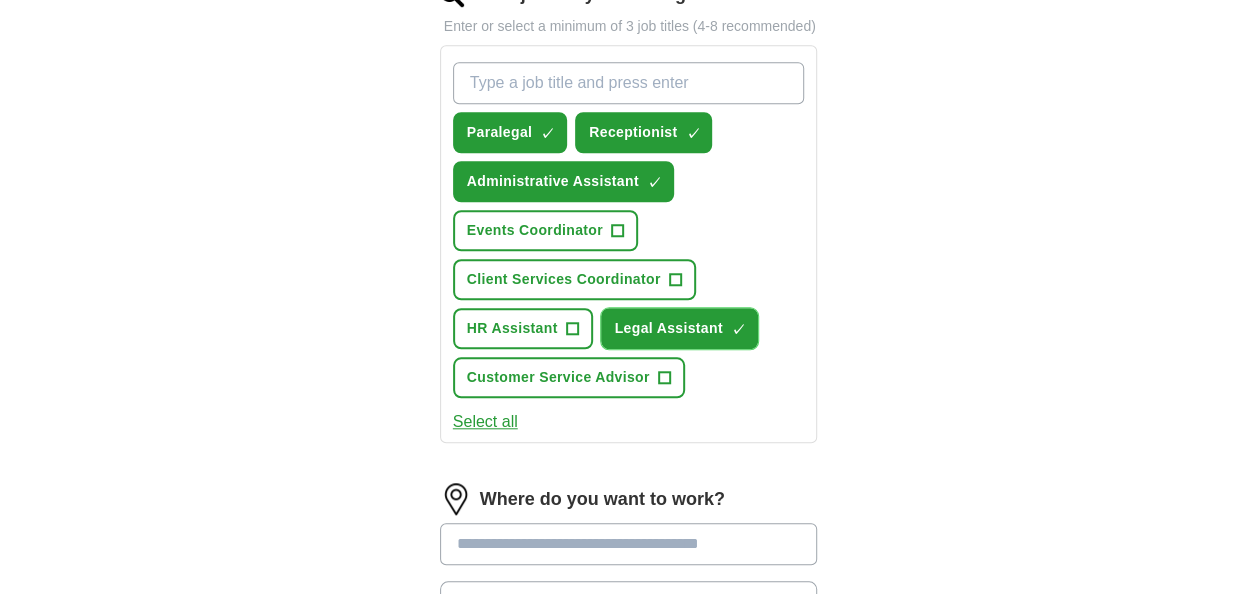 scroll, scrollTop: 716, scrollLeft: 0, axis: vertical 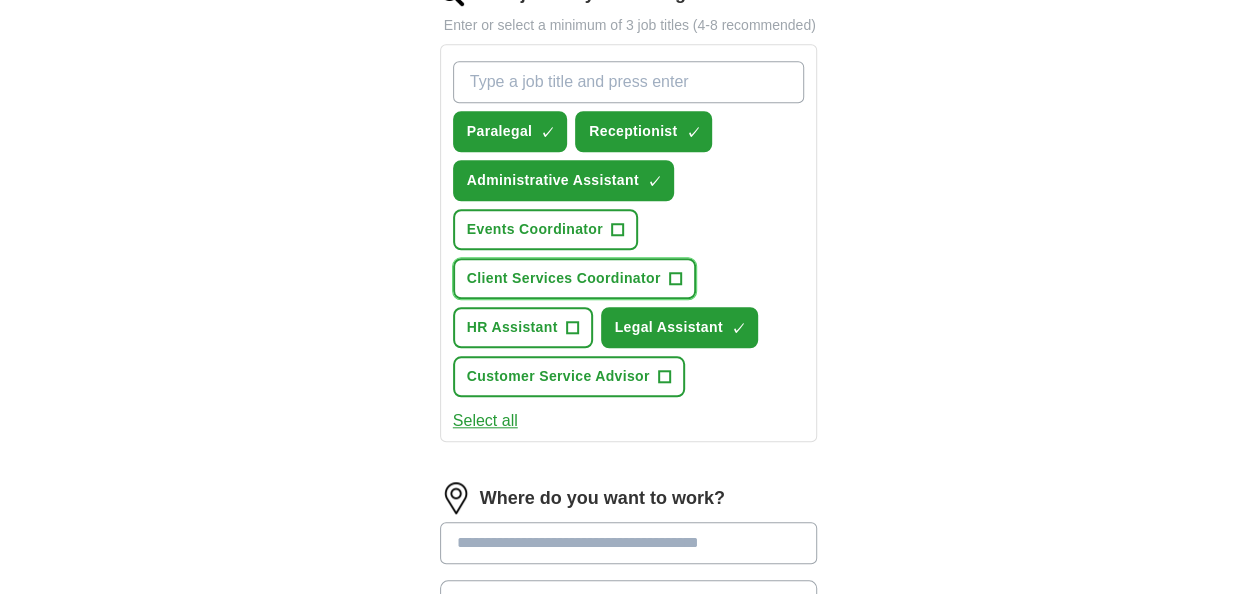 click on "Client Services Coordinator +" at bounding box center (574, 278) 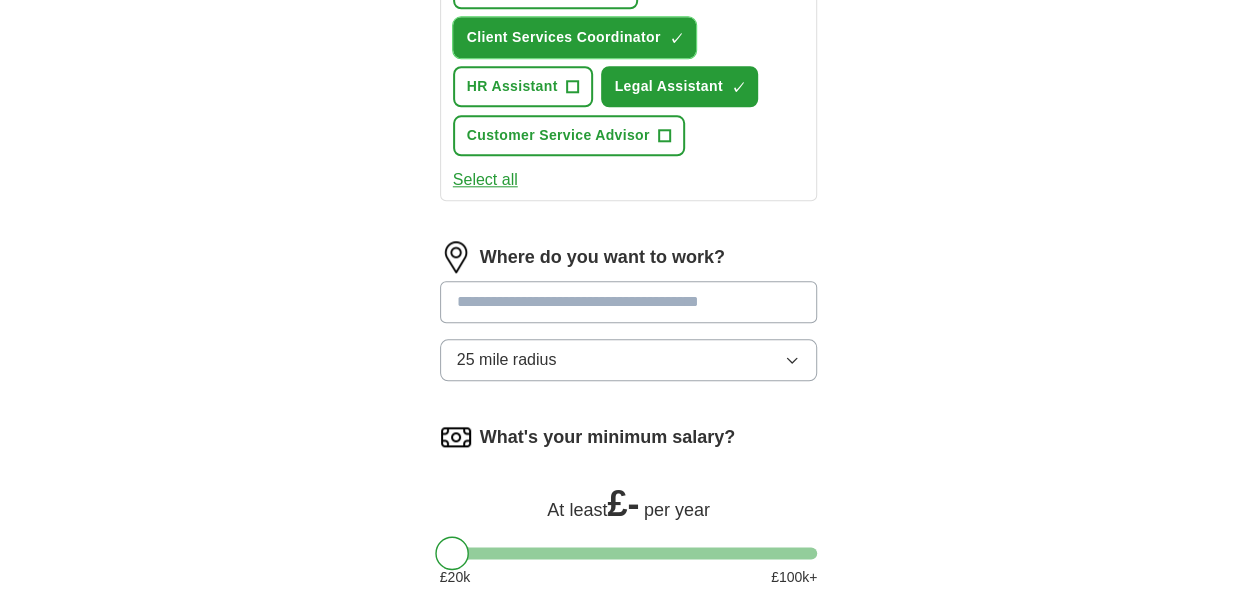 scroll, scrollTop: 1021, scrollLeft: 0, axis: vertical 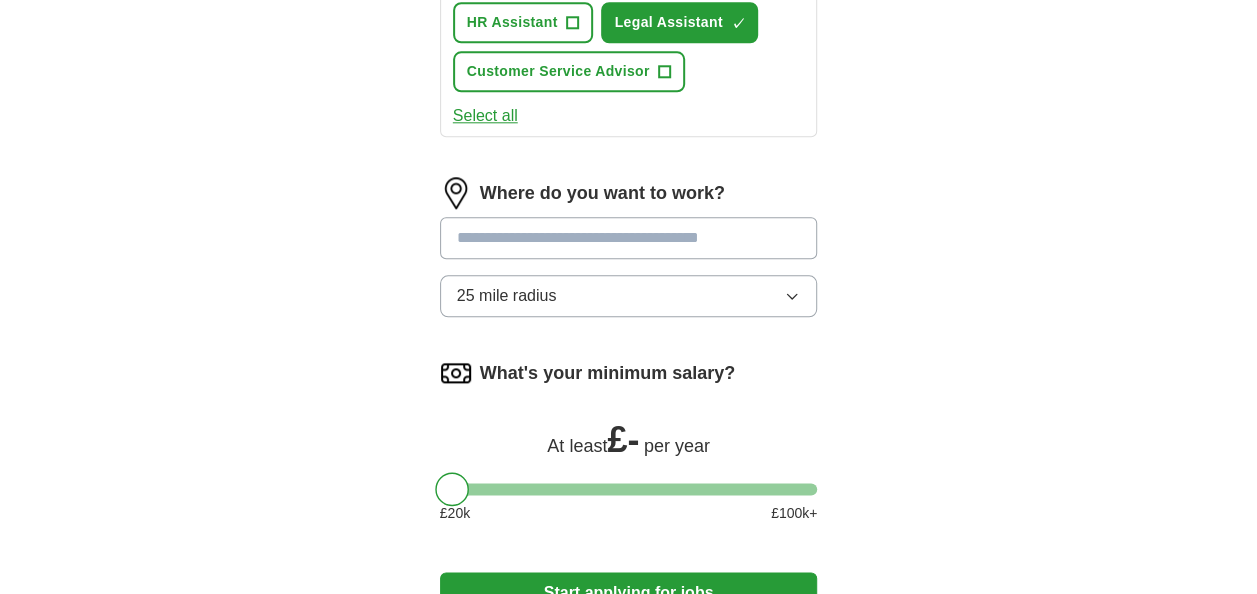 click at bounding box center [629, 238] 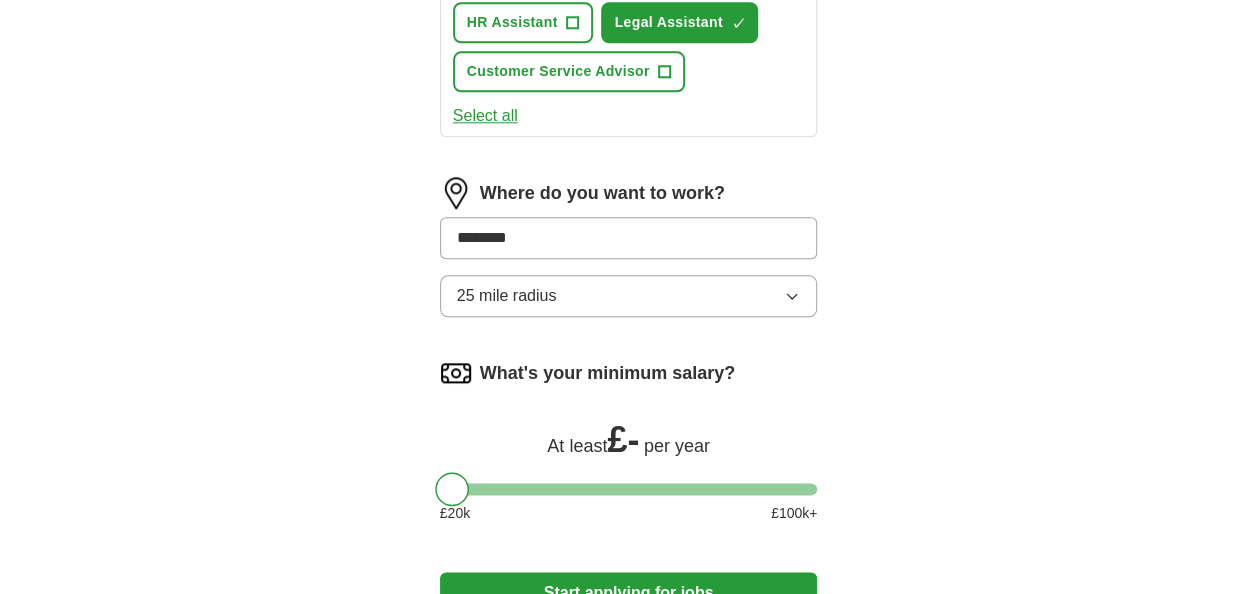 type on "*********" 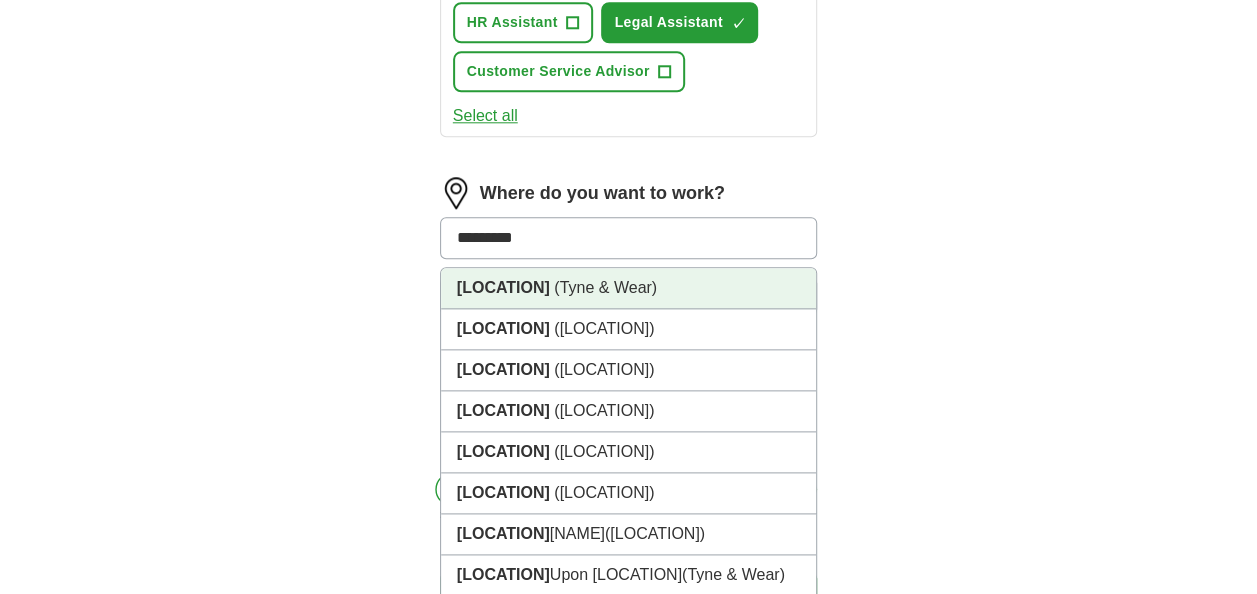click on "[LOCATION]   ([LOCATION])" at bounding box center [629, 288] 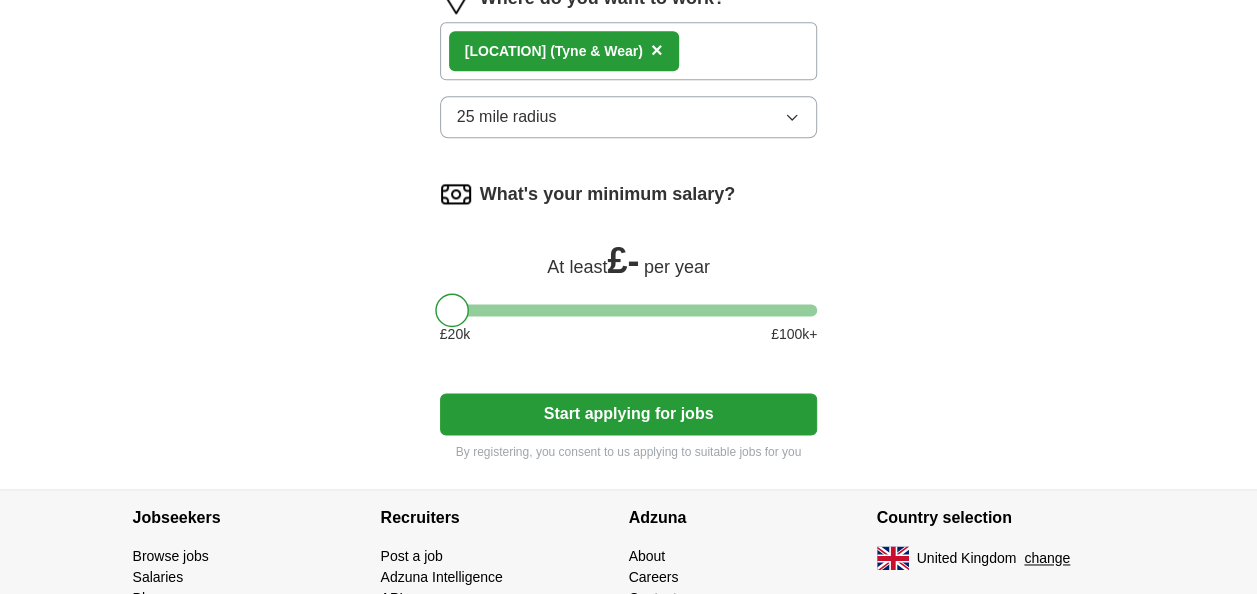 scroll, scrollTop: 1218, scrollLeft: 0, axis: vertical 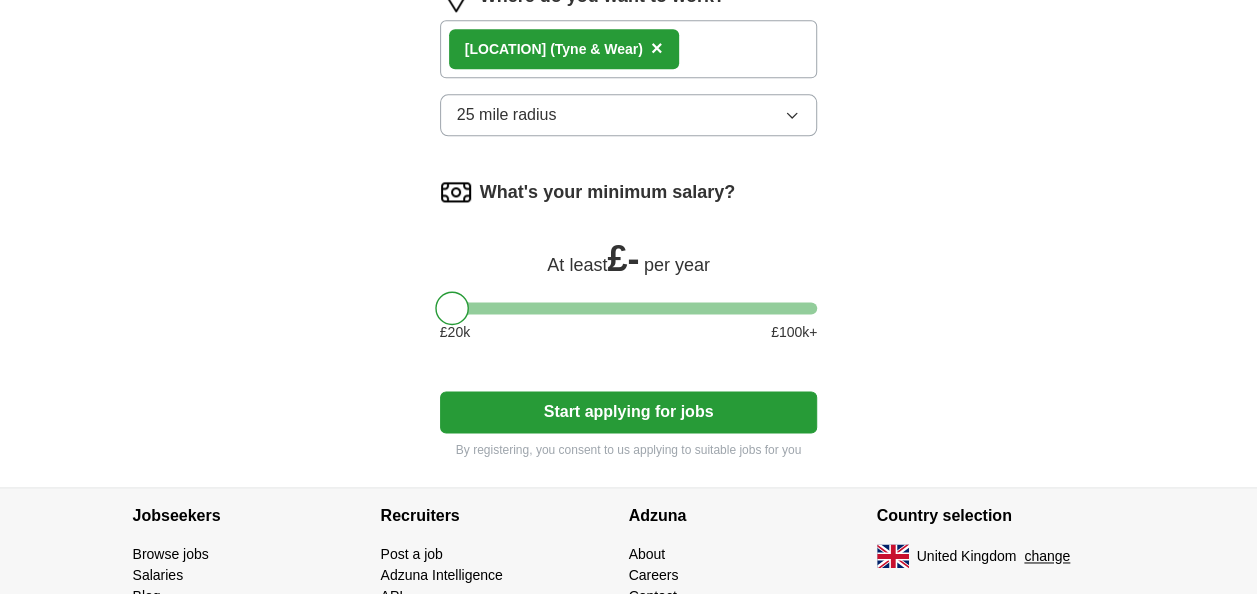 click at bounding box center [629, 308] 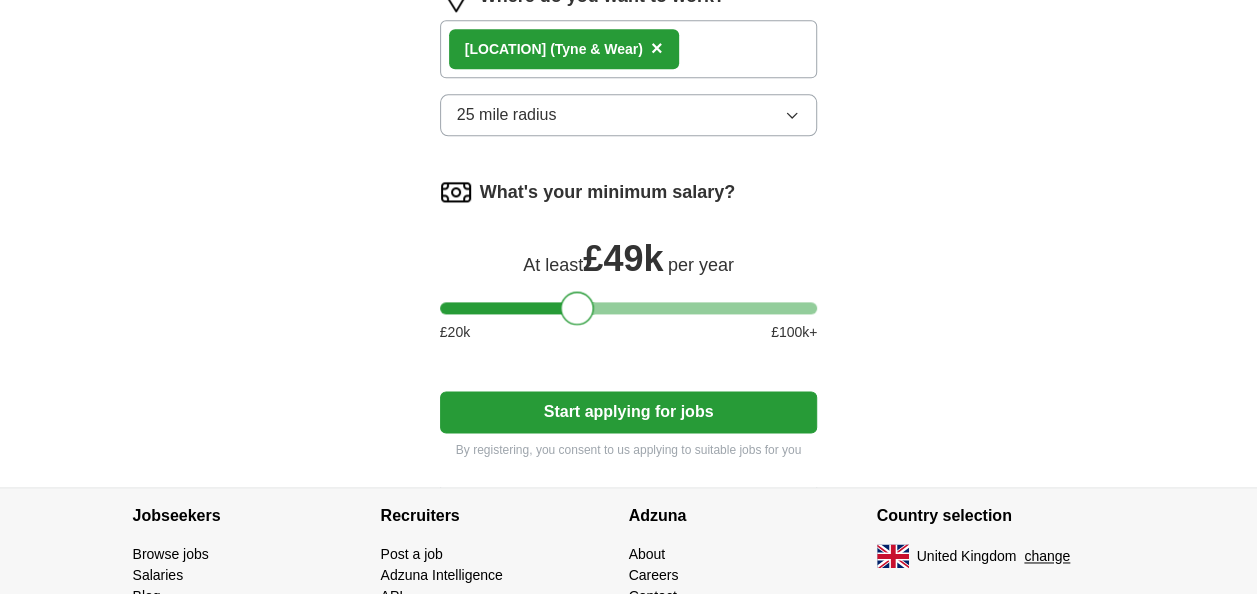 click at bounding box center (629, 308) 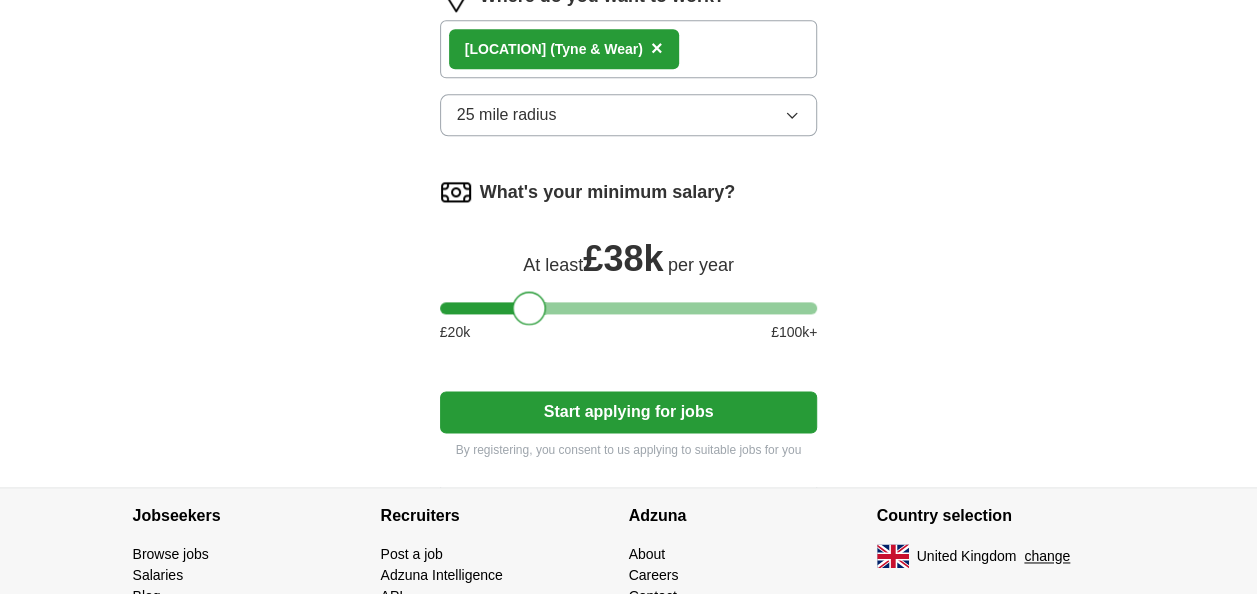 click at bounding box center [629, 308] 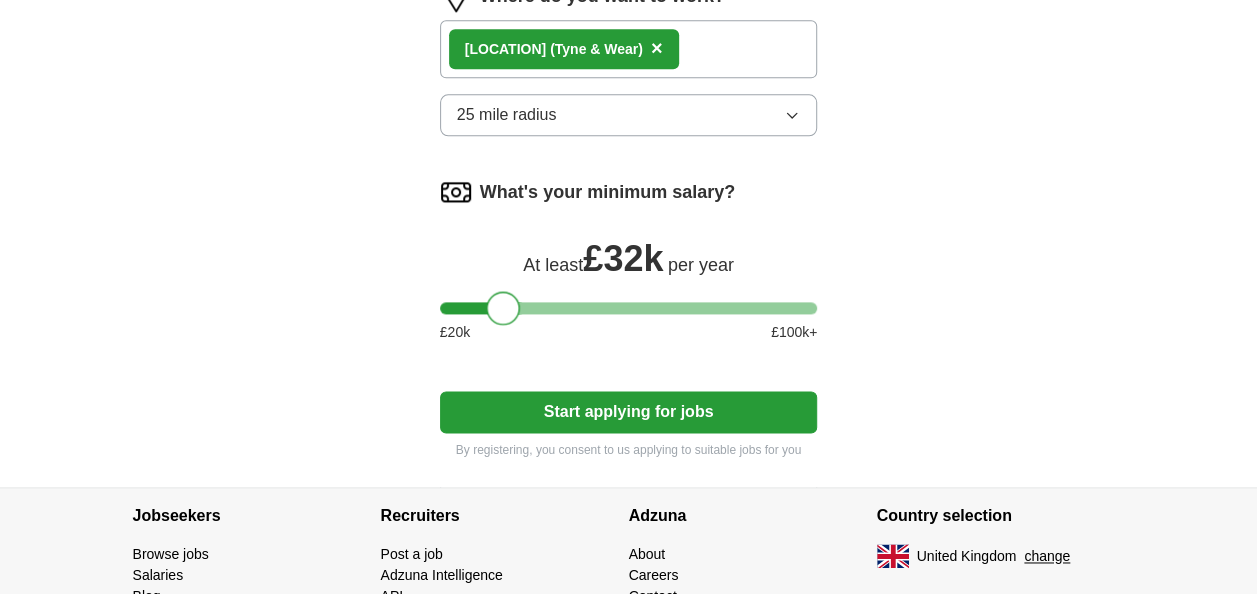 click at bounding box center [504, 308] 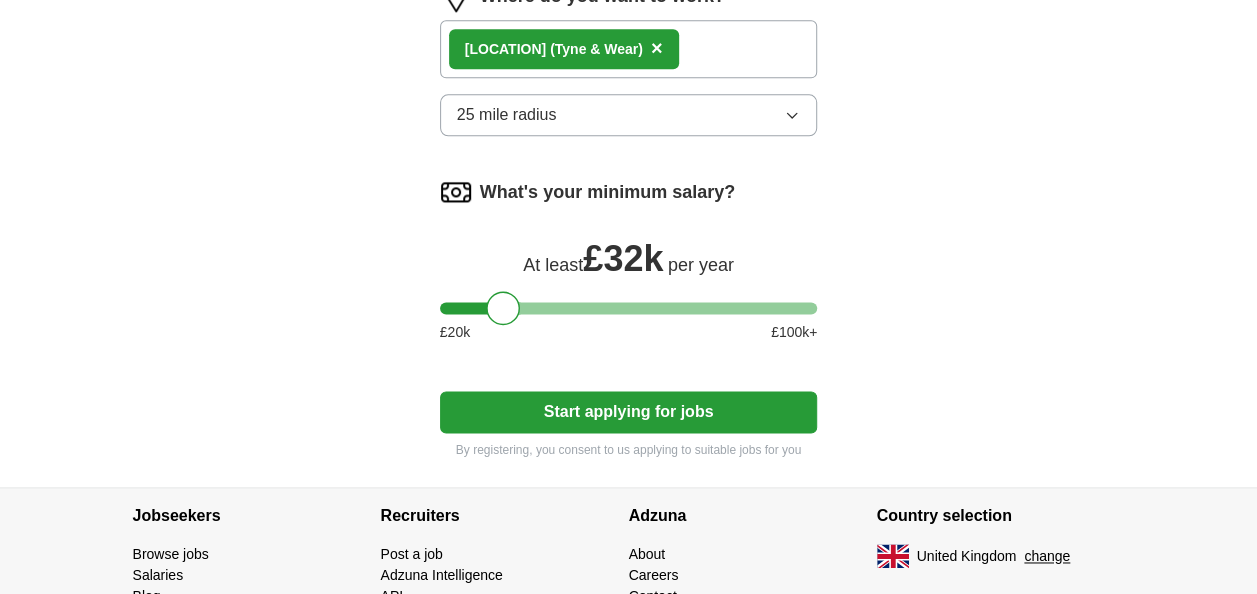 click on "Let  ApplyIQ  do the hard work of searching and applying for jobs. Just tell us what you're looking for, and we'll do the rest. Select a CV [NAME] CV updated.pdf [DATE], [TIME] Upload a different  CV By uploading your  CV  you agree to our   T&Cs   and   Privacy Notice . First Name ****** Last Name ******* What job are you looking for? Enter or select a minimum of 3 job titles (4-8 recommended) Paralegal ✓ × Receptionist ✓ × Administrative Assistant ✓ × Events Coordinator + Client Services Coordinator ✓ × HR Assistant + Legal Assistant ✓ × Customer Service Advisor + Select all Where do you want to work? [LOCATION]   ([LOCATION]) × 25 mile radius What's your minimum salary? At least  £ 32k   per year £ 20 k £ 100 k+ Start applying for jobs By registering, you consent to us applying to suitable jobs for you" at bounding box center [629, -279] 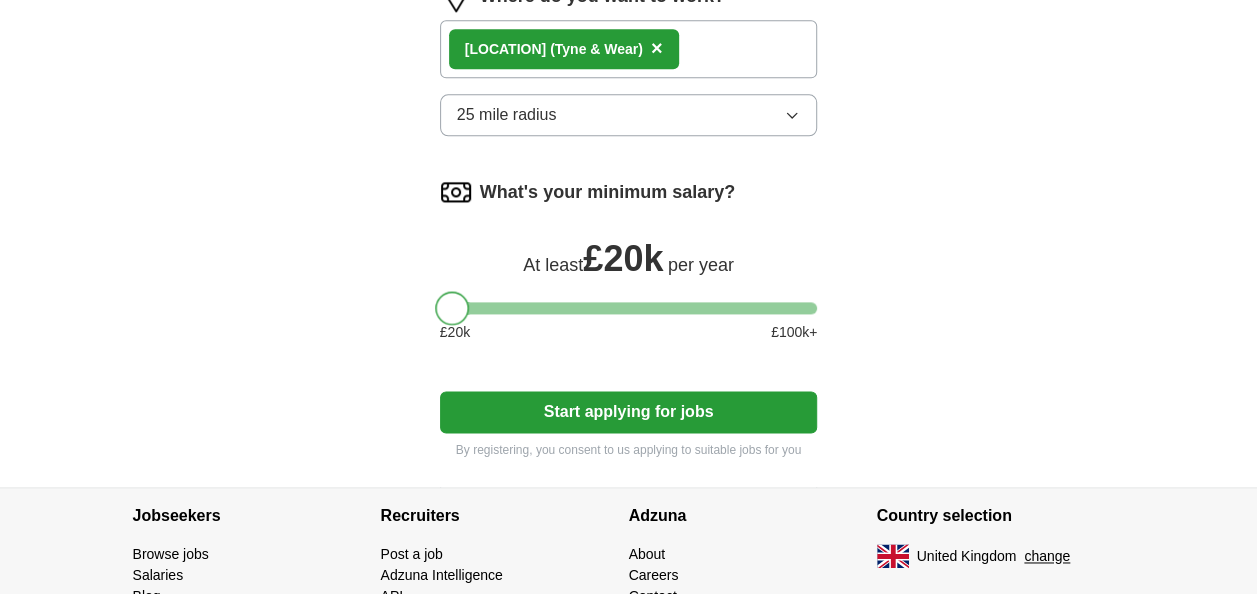 drag, startPoint x: 484, startPoint y: 304, endPoint x: 408, endPoint y: 294, distance: 76.655075 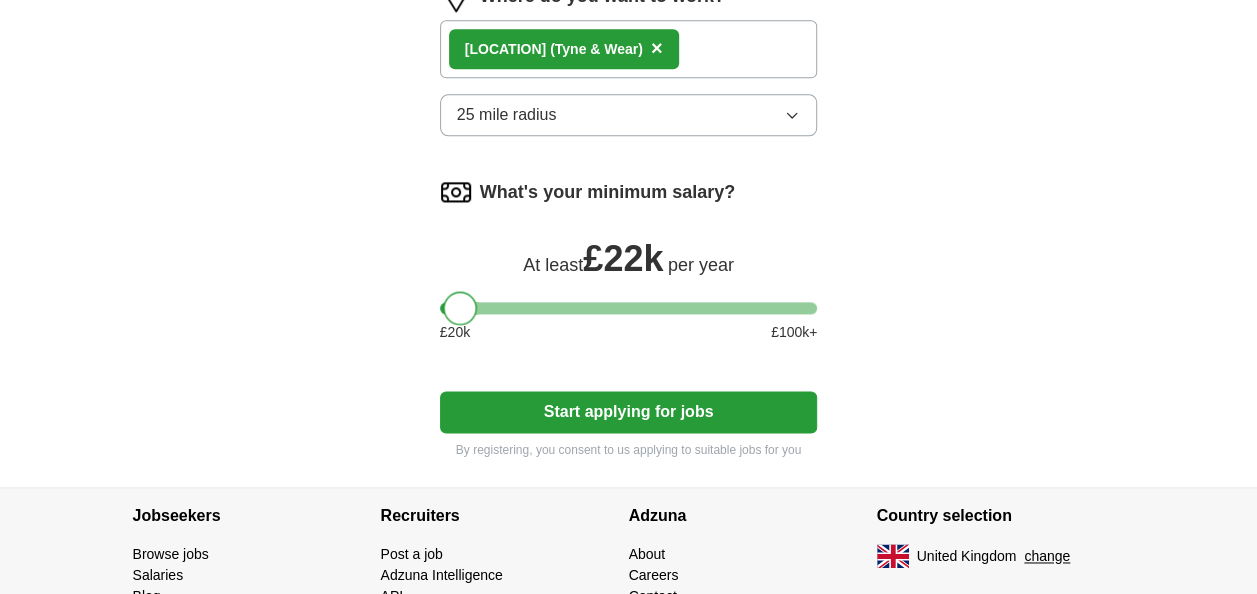 drag, startPoint x: 457, startPoint y: 304, endPoint x: 464, endPoint y: 283, distance: 22.135944 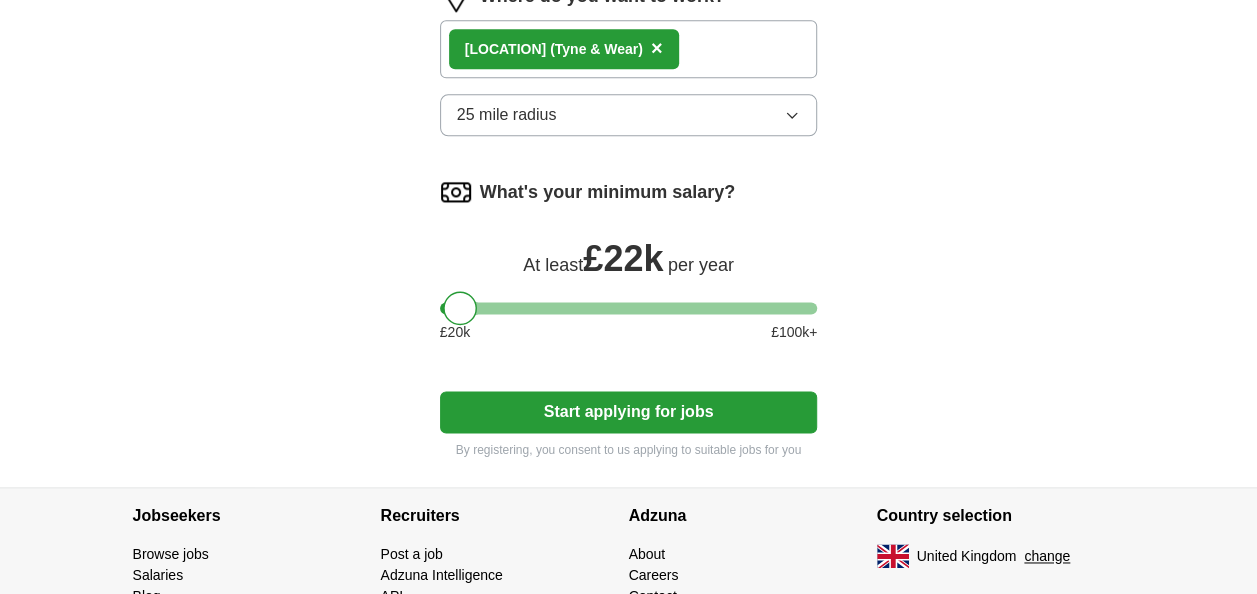 click on "Start applying for jobs" at bounding box center [629, 412] 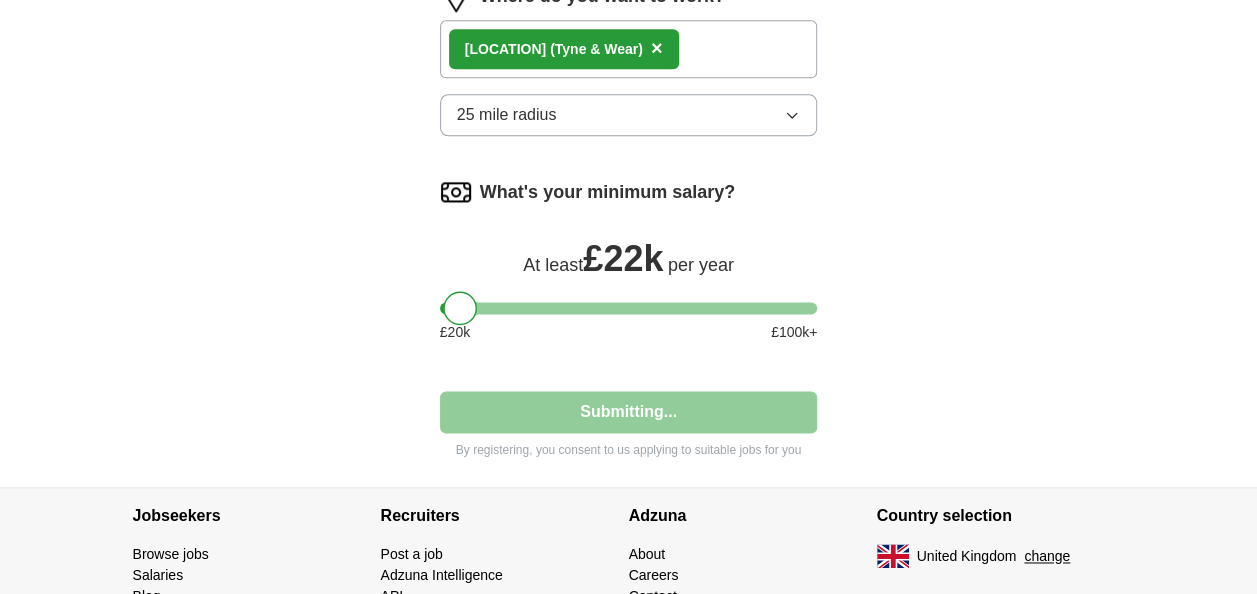 select on "**" 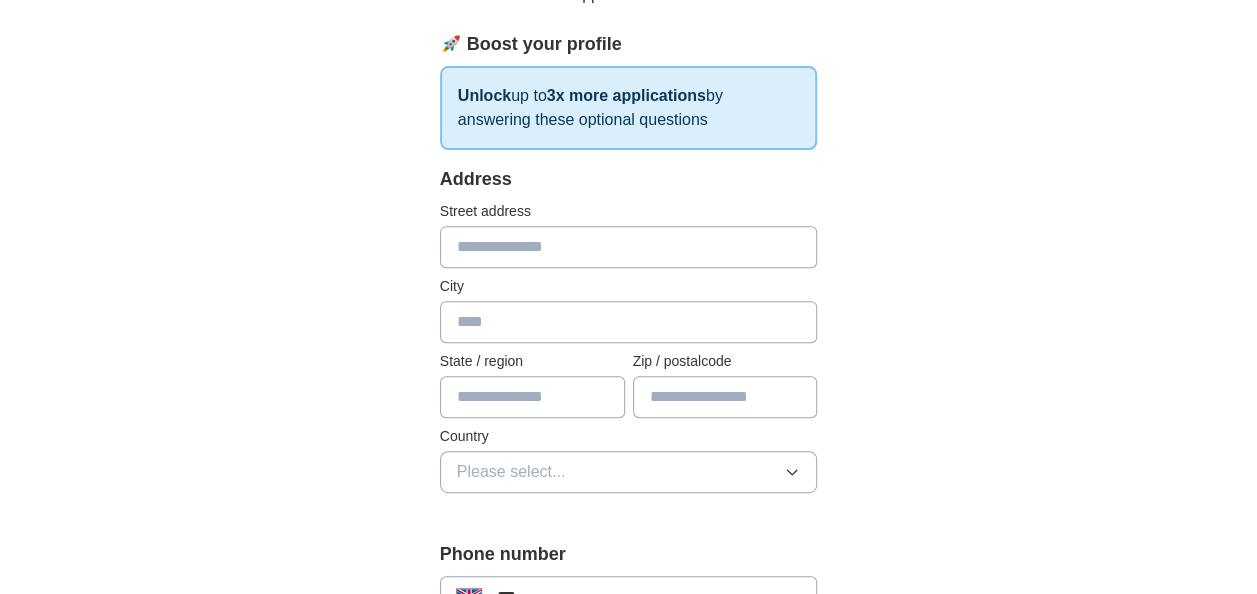scroll, scrollTop: 291, scrollLeft: 0, axis: vertical 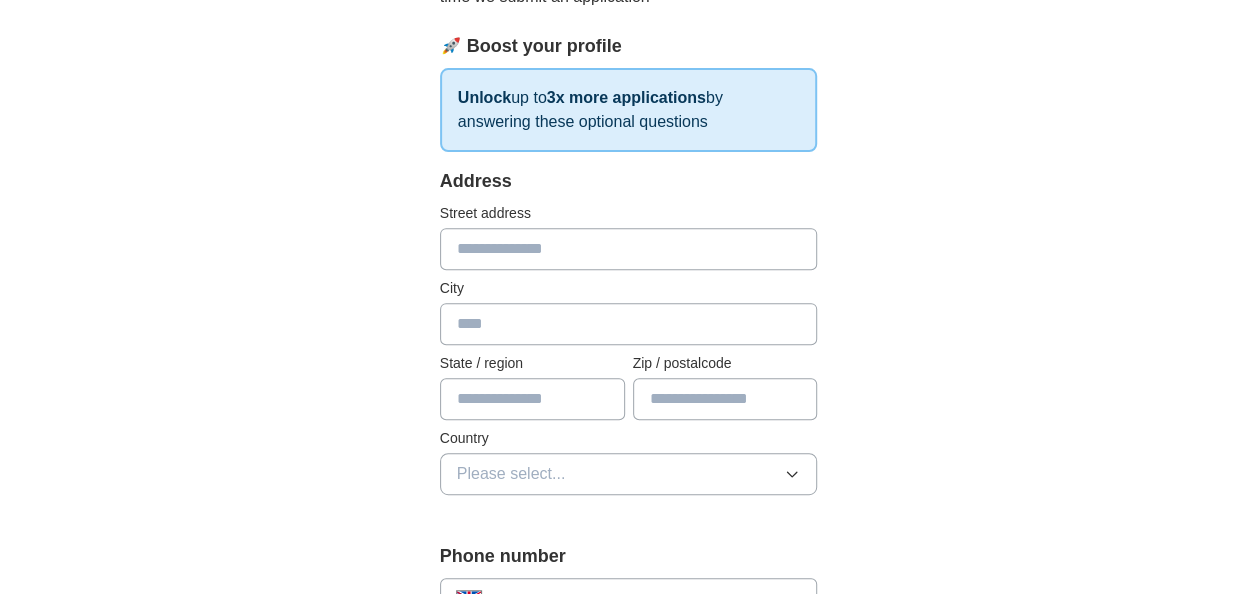 click at bounding box center (629, 249) 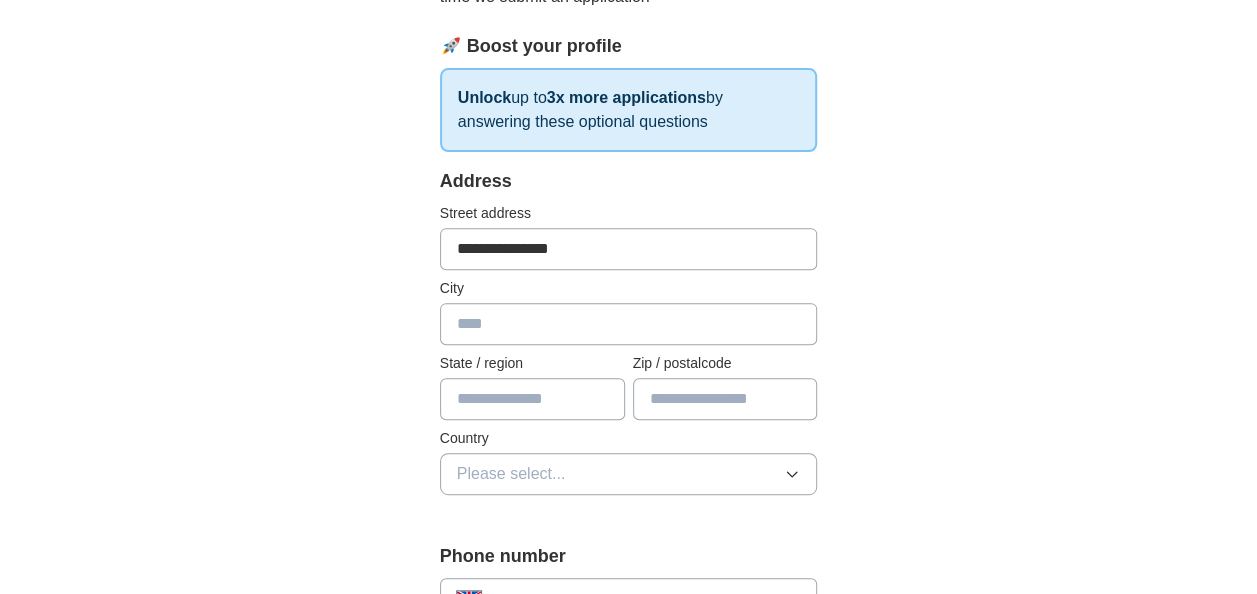 type on "**********" 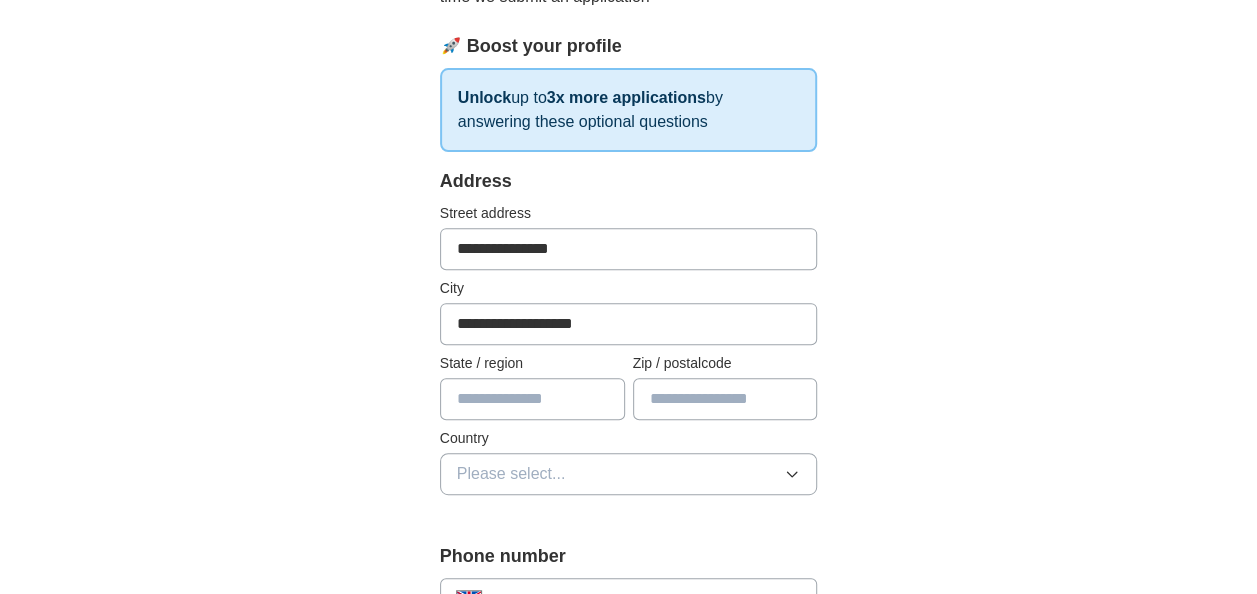 type on "**********" 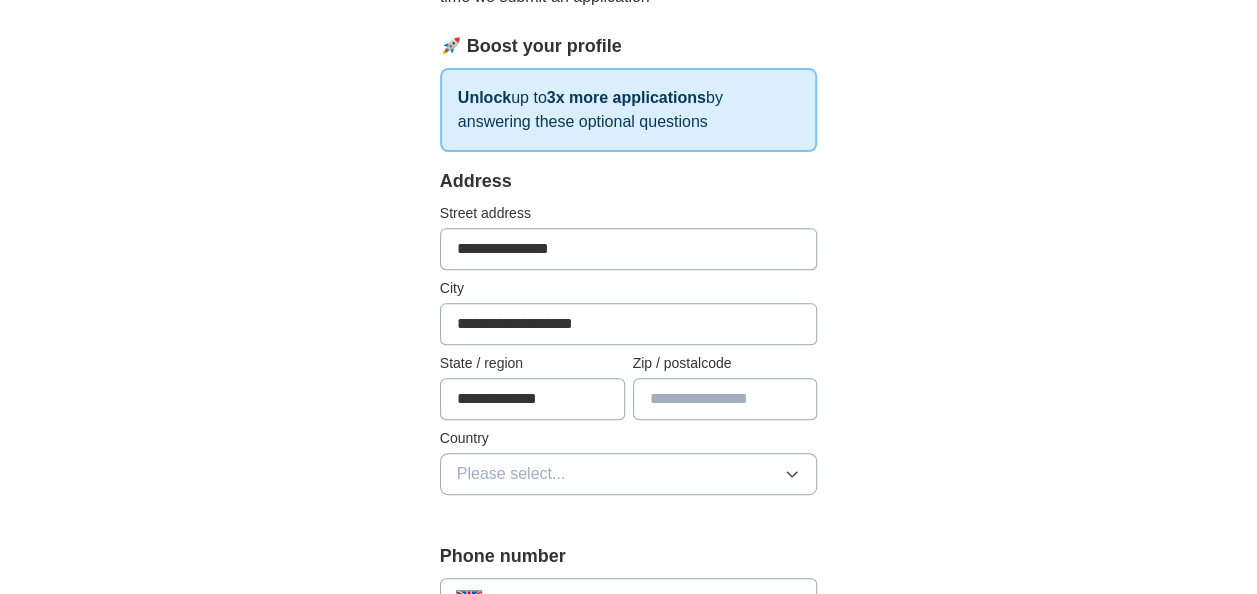 type on "*******" 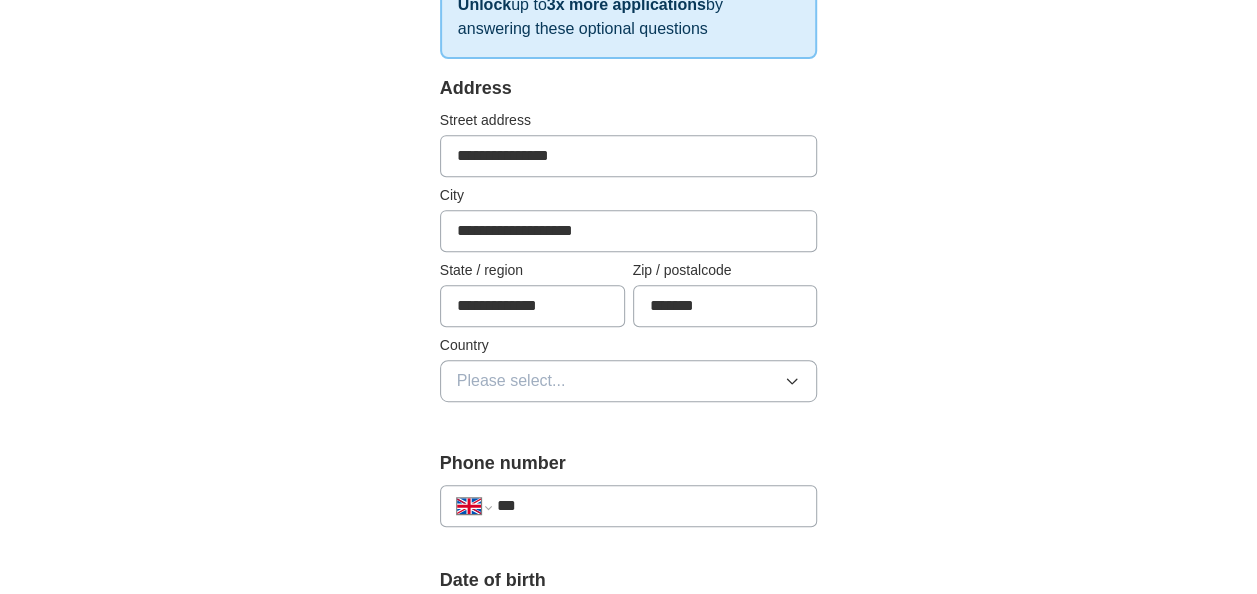 scroll, scrollTop: 395, scrollLeft: 0, axis: vertical 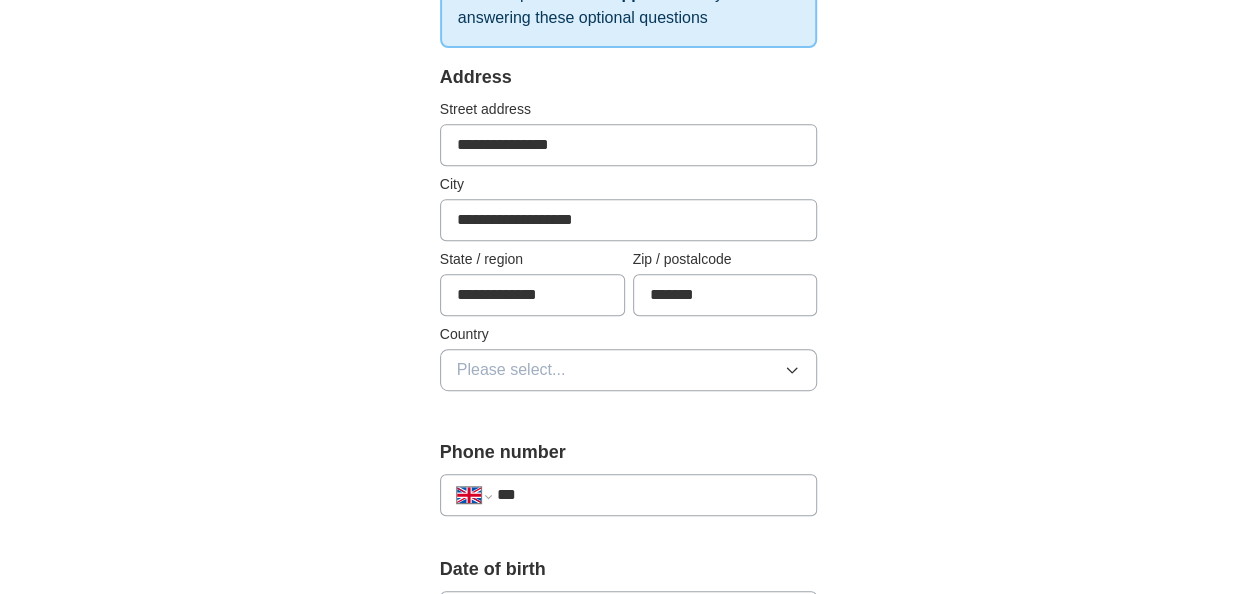 click on "Please select..." at bounding box center (629, 370) 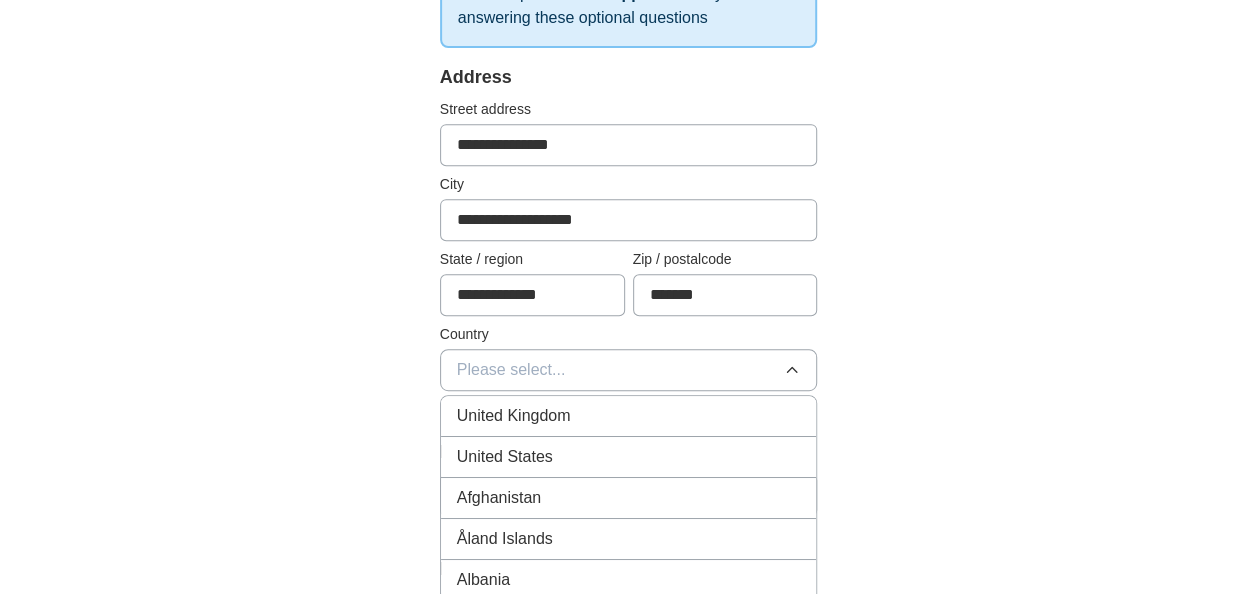 click on "United Kingdom" at bounding box center (514, 416) 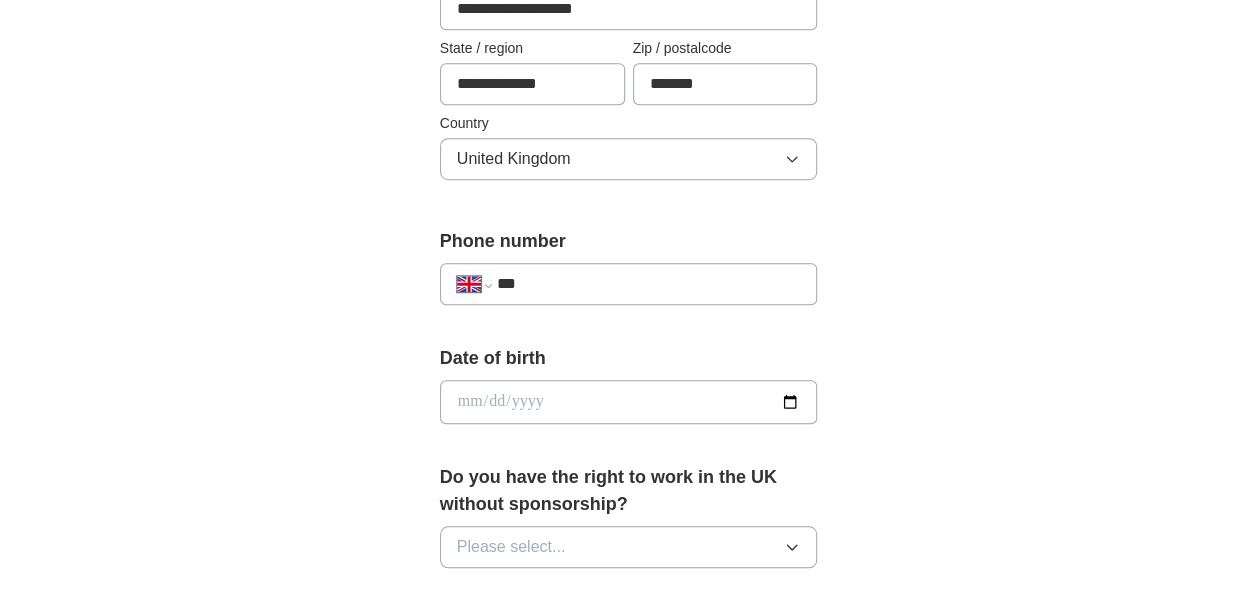 scroll, scrollTop: 616, scrollLeft: 0, axis: vertical 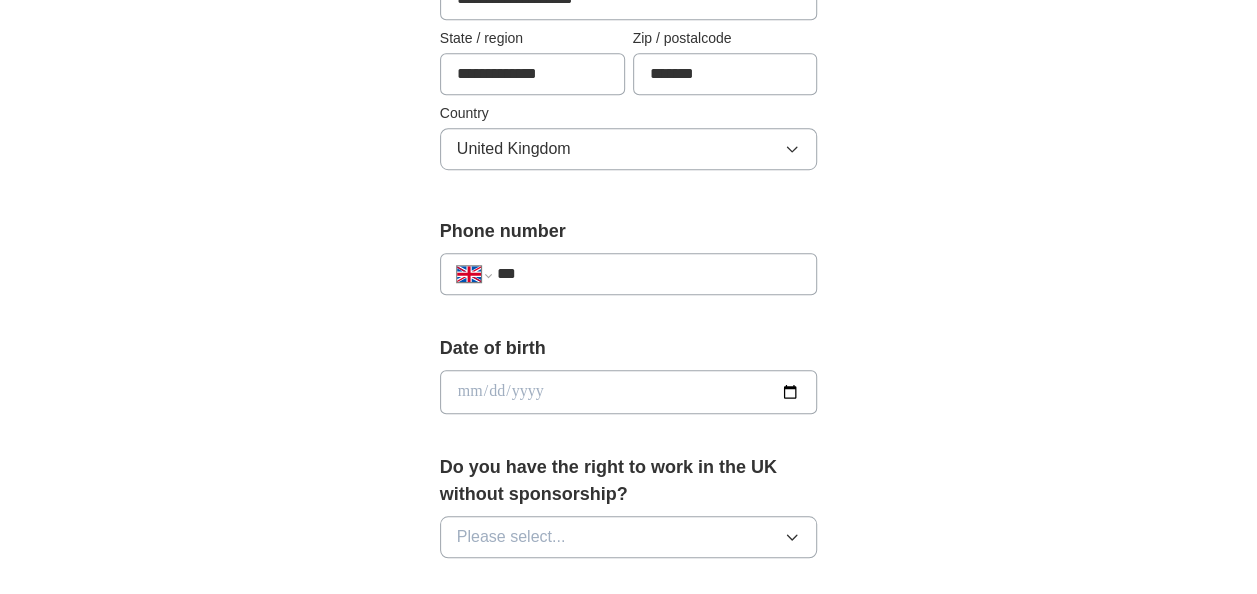 click on "**********" at bounding box center [629, 274] 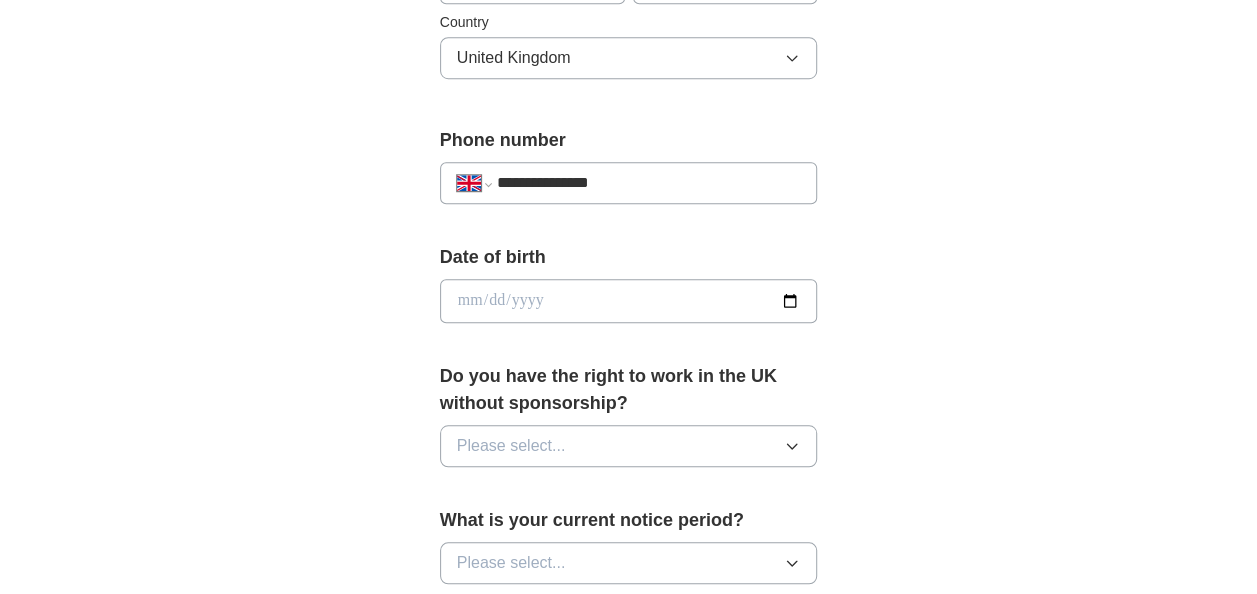 scroll, scrollTop: 710, scrollLeft: 0, axis: vertical 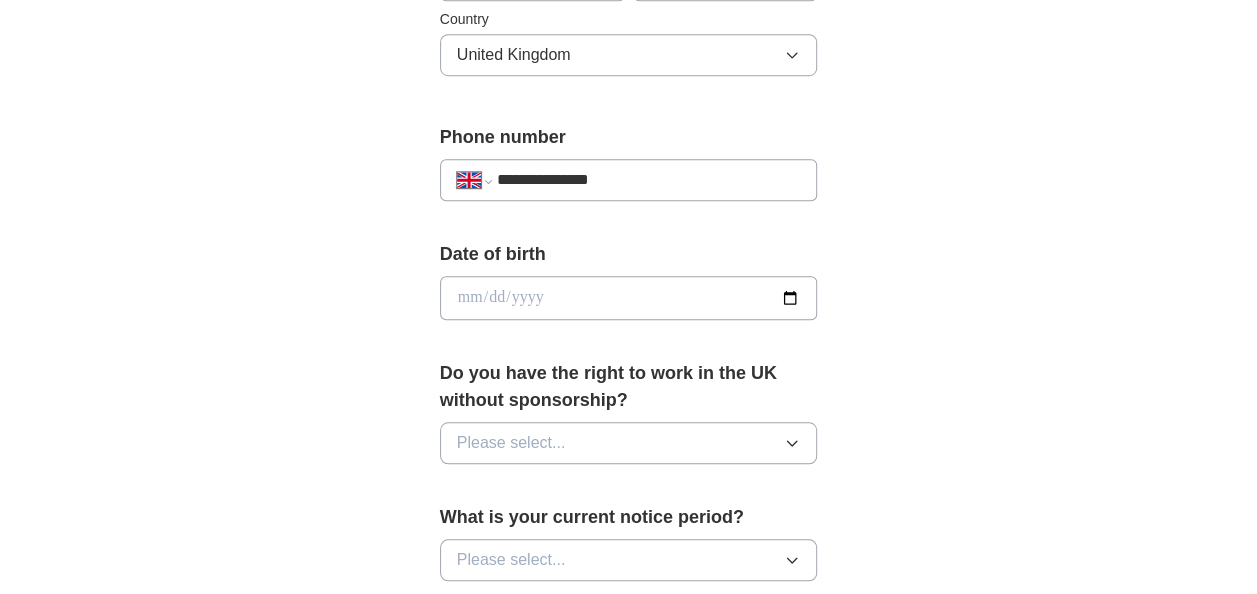click at bounding box center [629, 298] 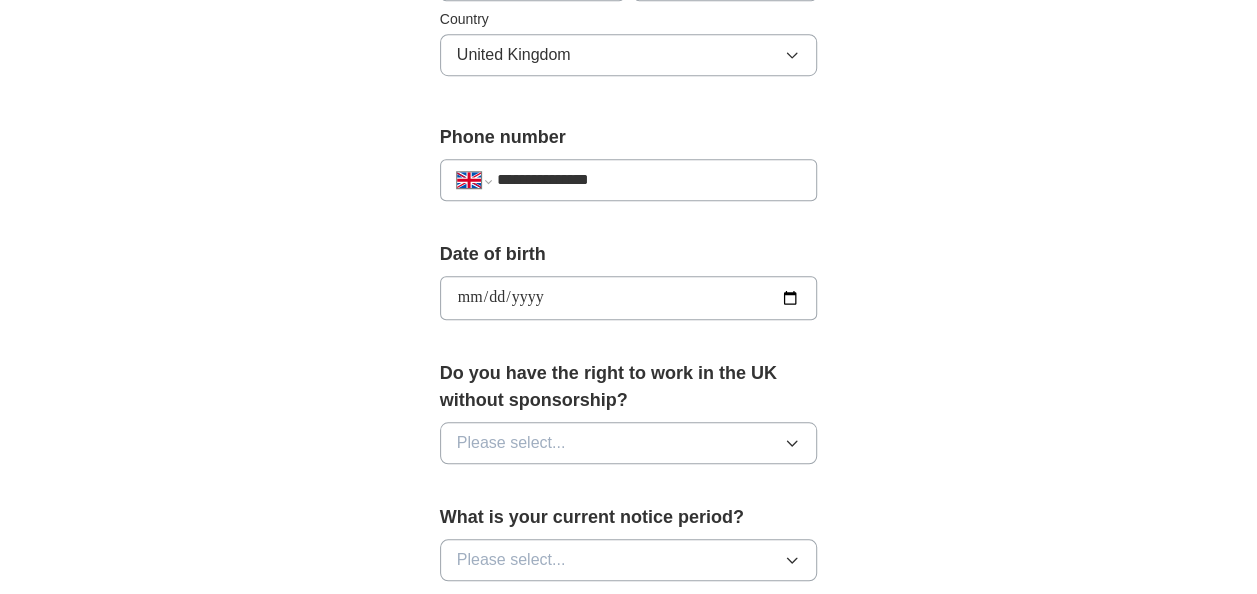 type on "**********" 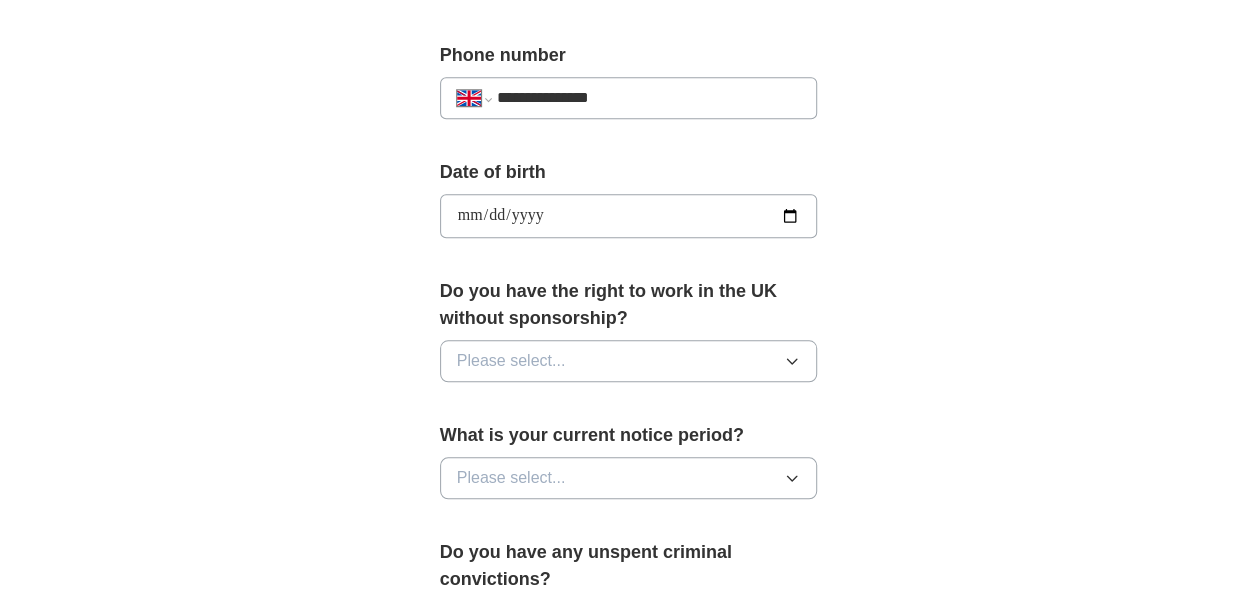 scroll, scrollTop: 793, scrollLeft: 0, axis: vertical 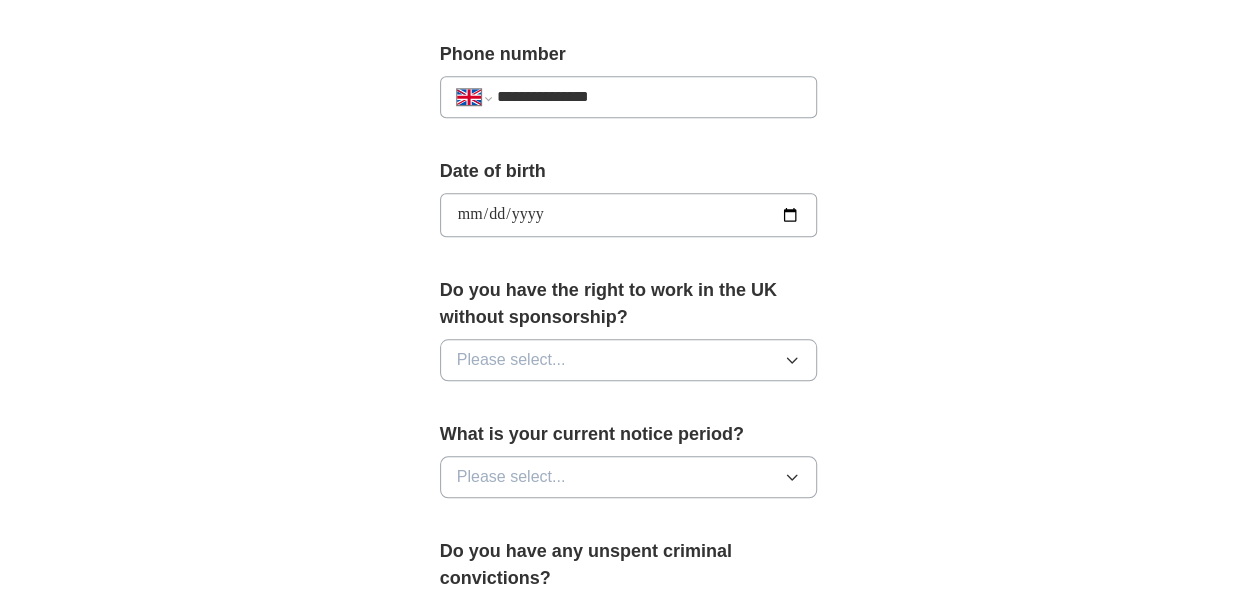 click on "Please select..." at bounding box center [629, 360] 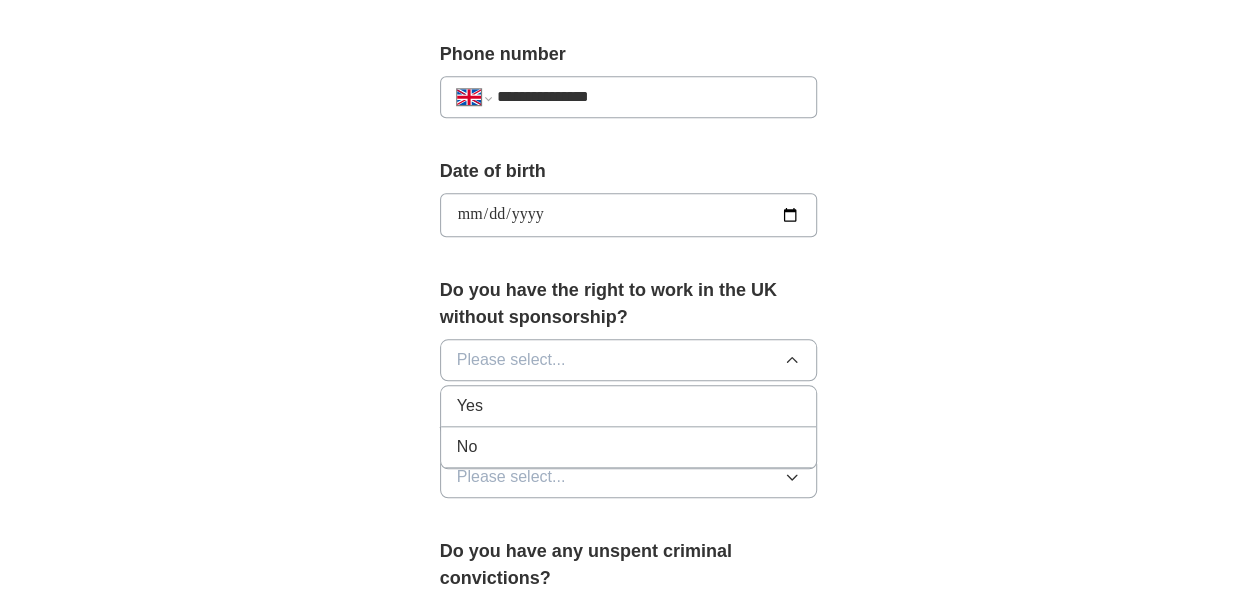 click on "No" at bounding box center (629, 447) 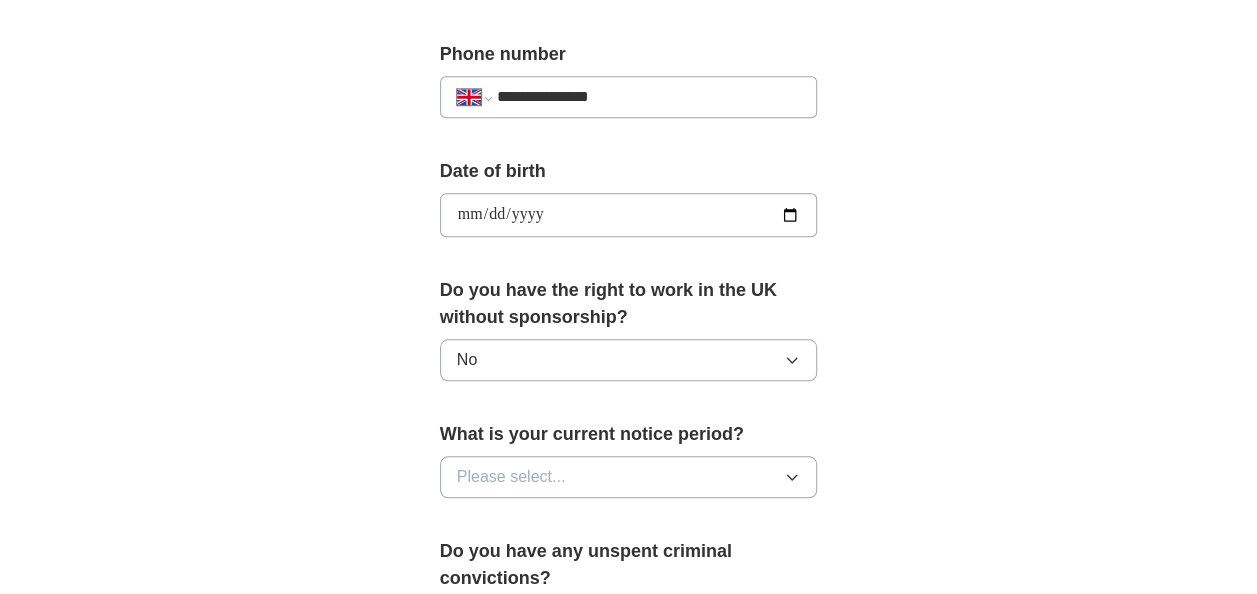 click on "No" at bounding box center (629, 360) 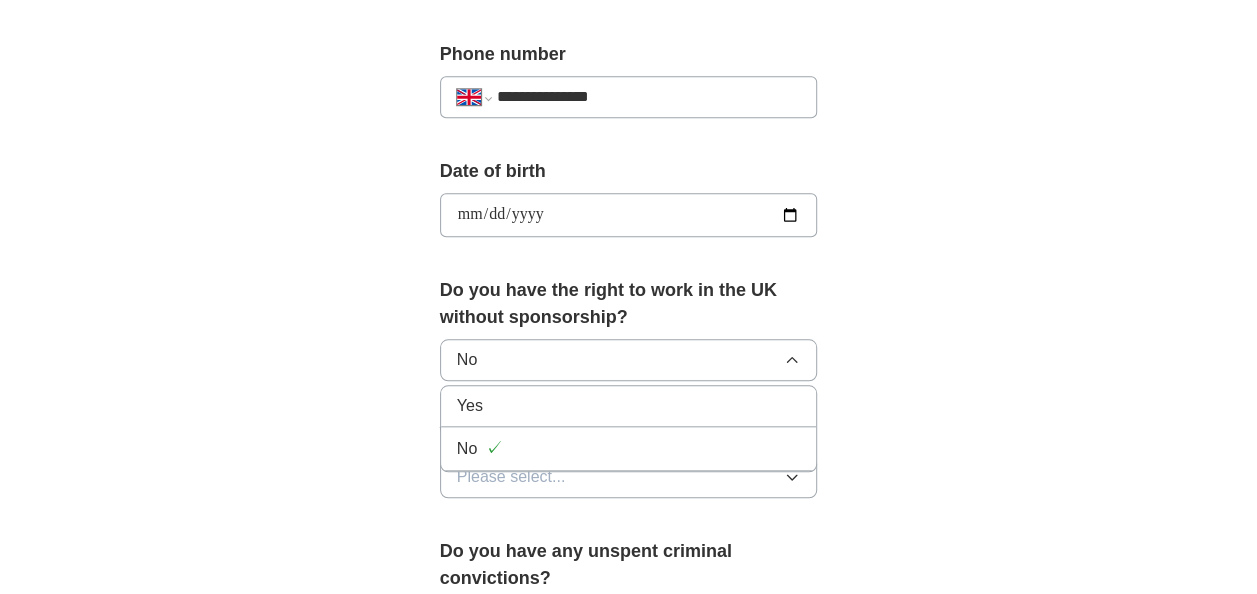 click on "Yes" at bounding box center (629, 406) 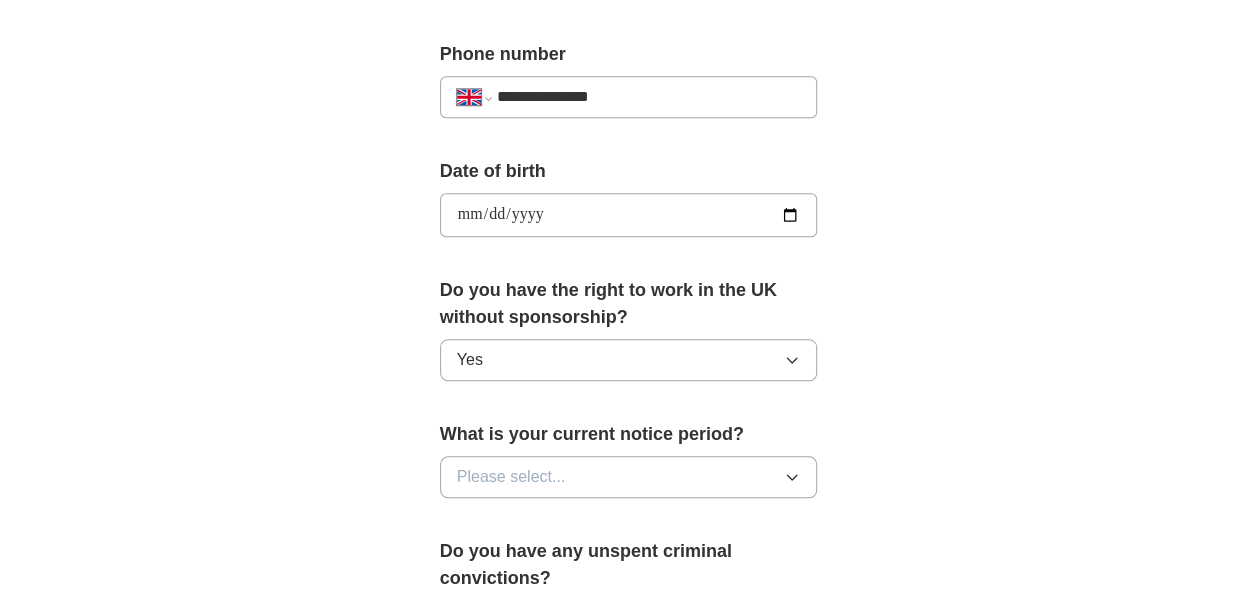 click on "Please select..." at bounding box center [629, 477] 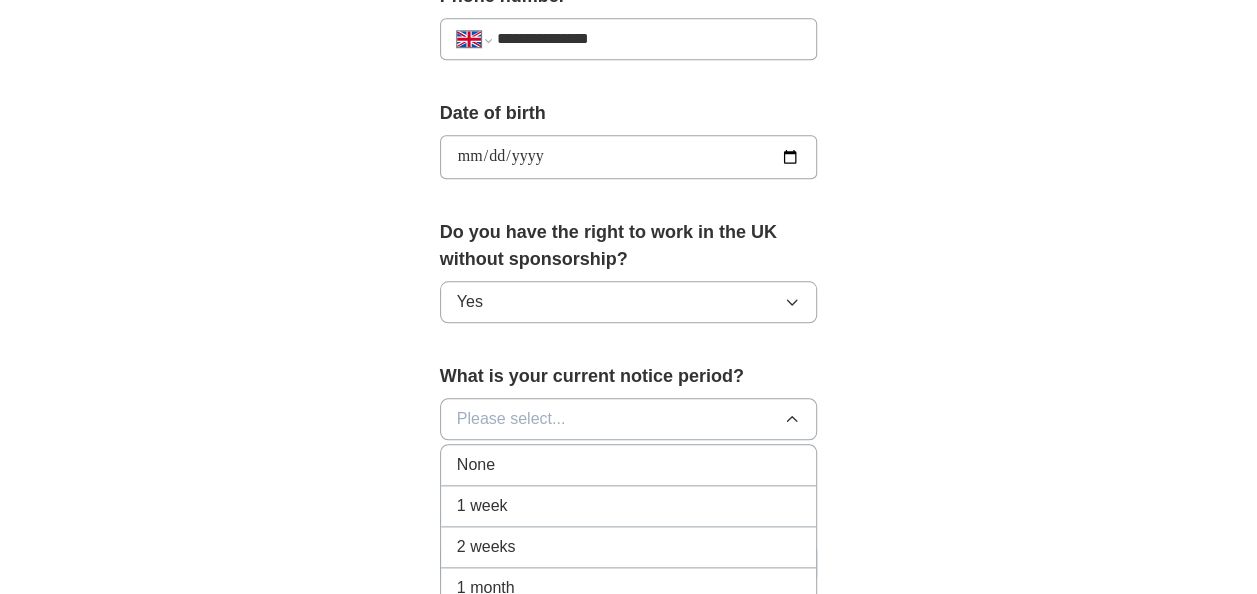 scroll, scrollTop: 871, scrollLeft: 0, axis: vertical 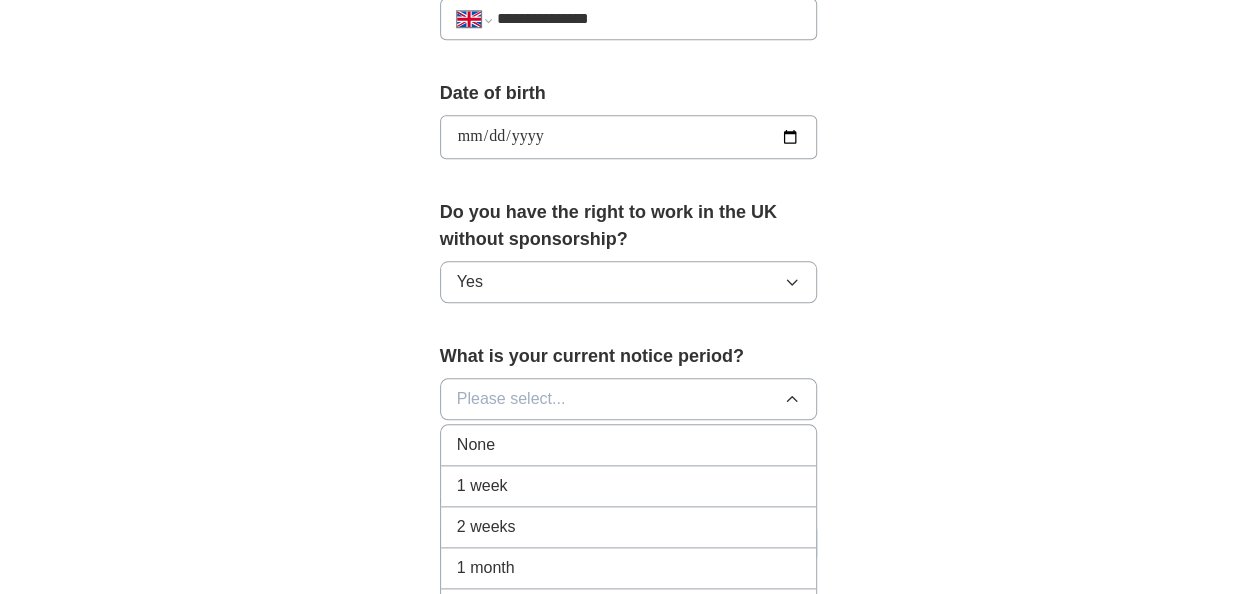 click on "2 weeks" at bounding box center [629, 527] 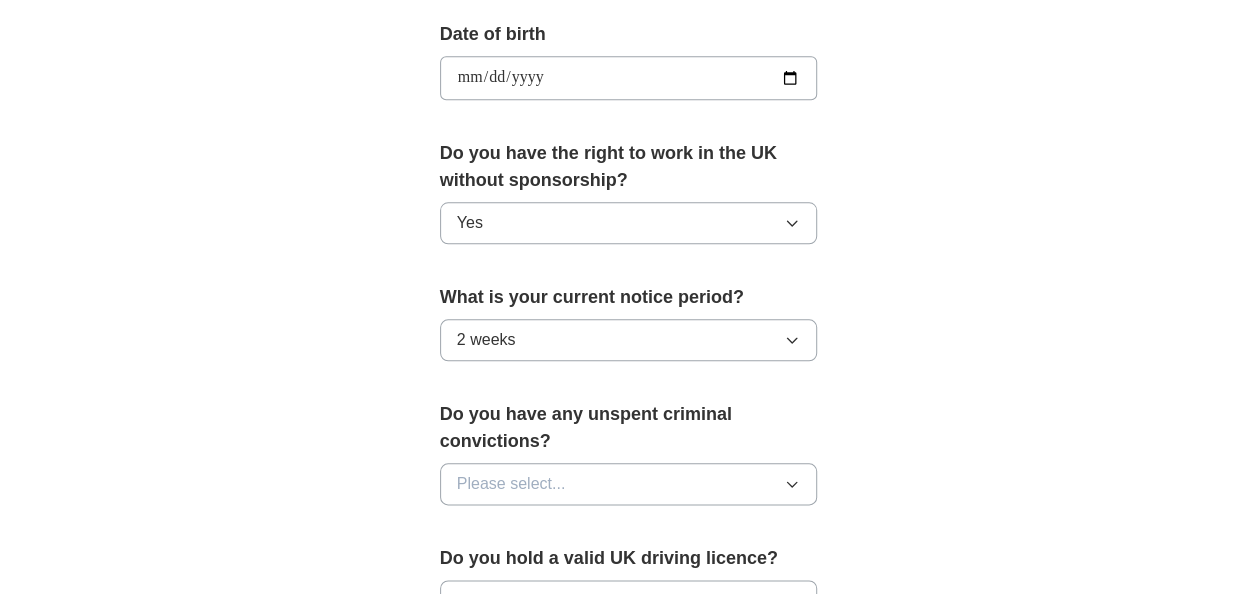 scroll, scrollTop: 958, scrollLeft: 0, axis: vertical 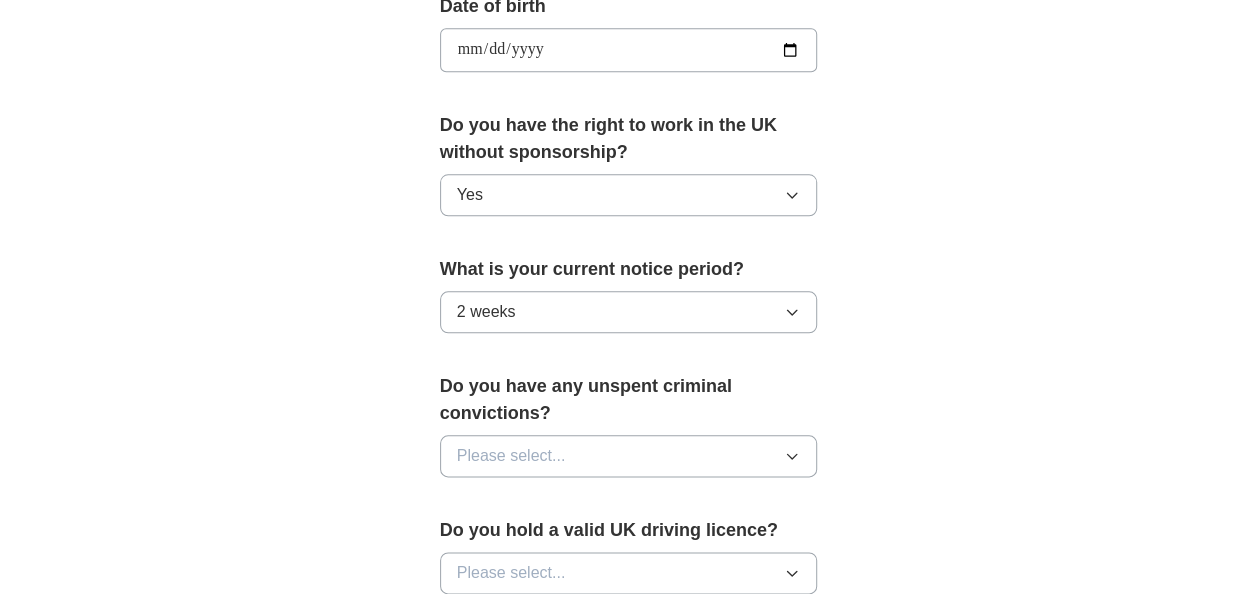 click on "Please select..." at bounding box center (629, 456) 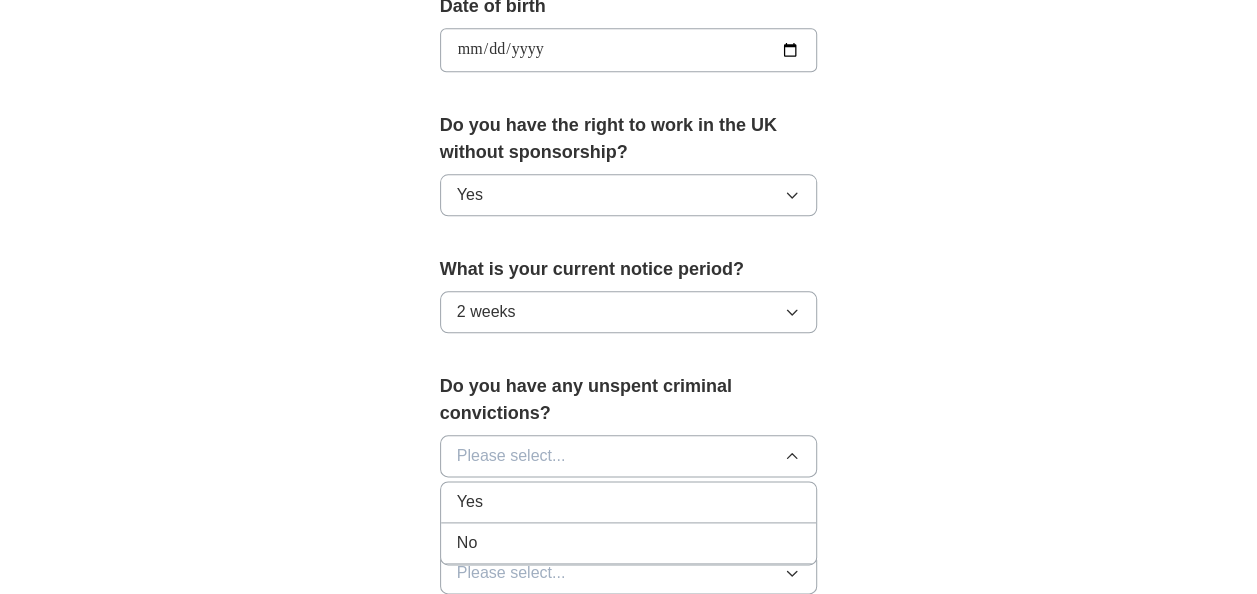 click on "No" at bounding box center [629, 543] 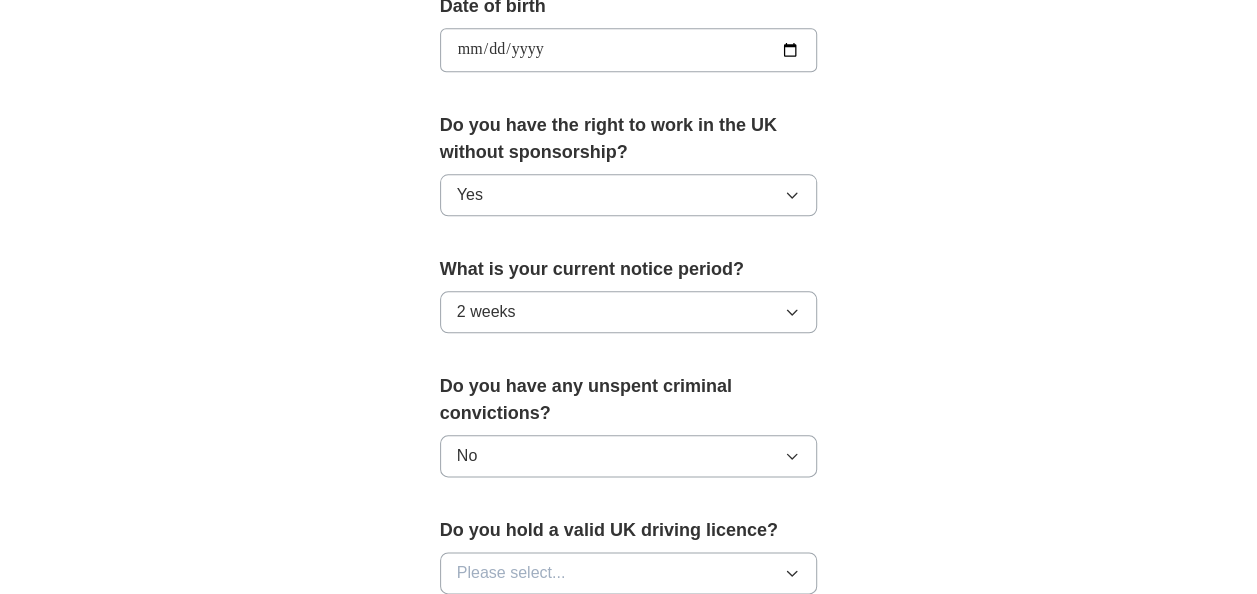 scroll, scrollTop: 1098, scrollLeft: 0, axis: vertical 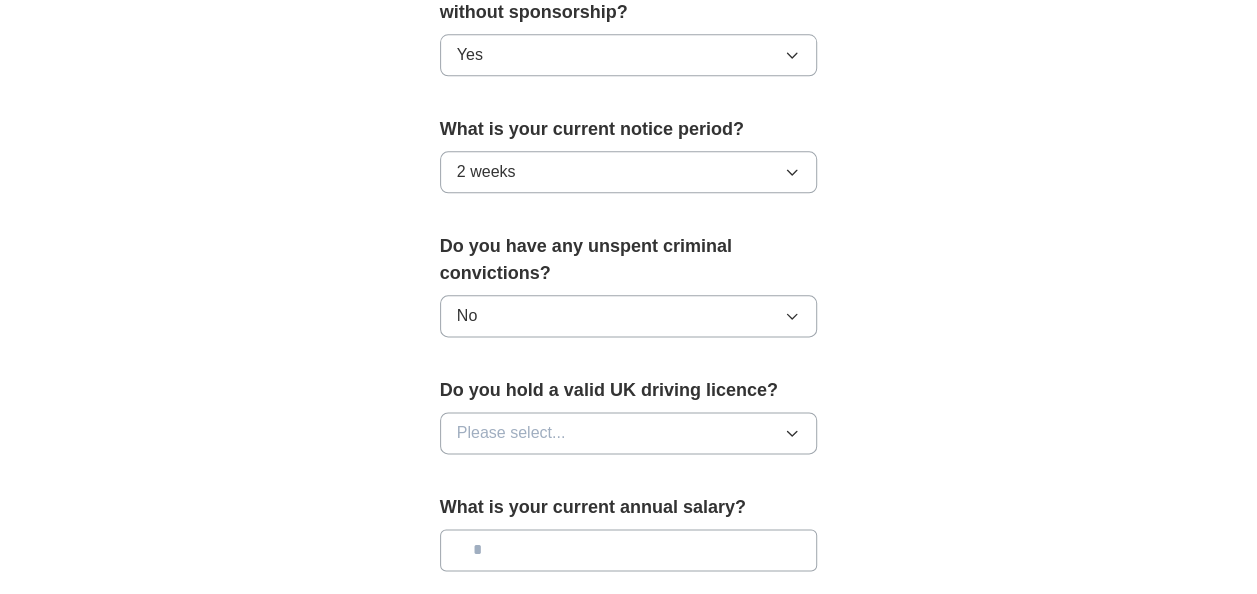 click on "Please select..." at bounding box center [629, 433] 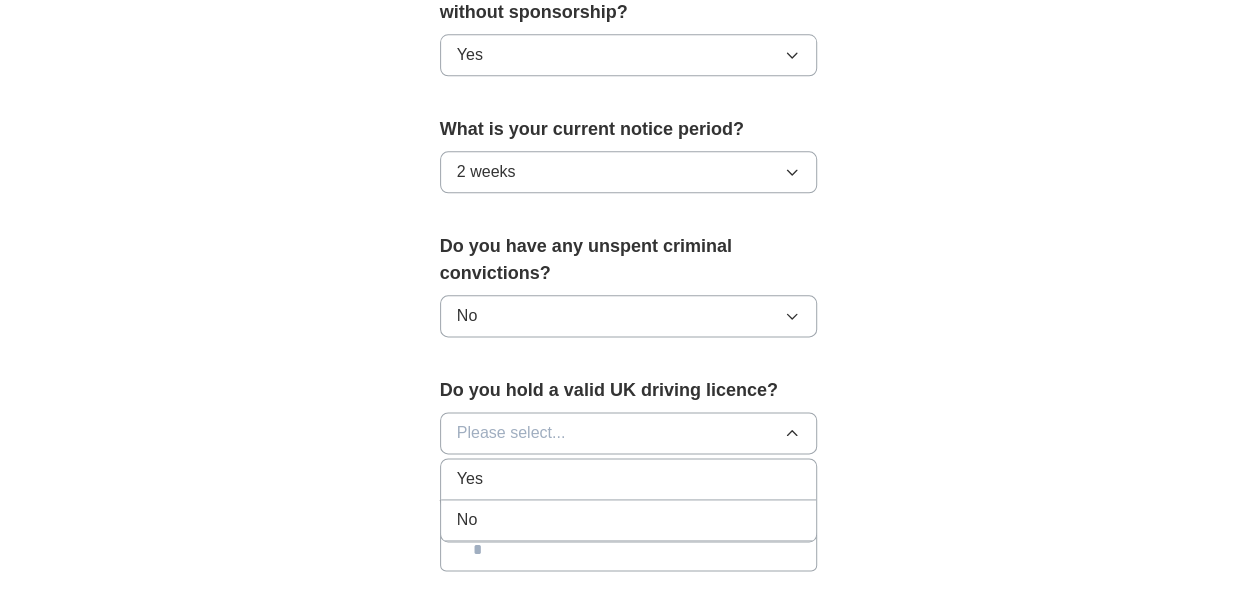 click on "No" at bounding box center (629, 520) 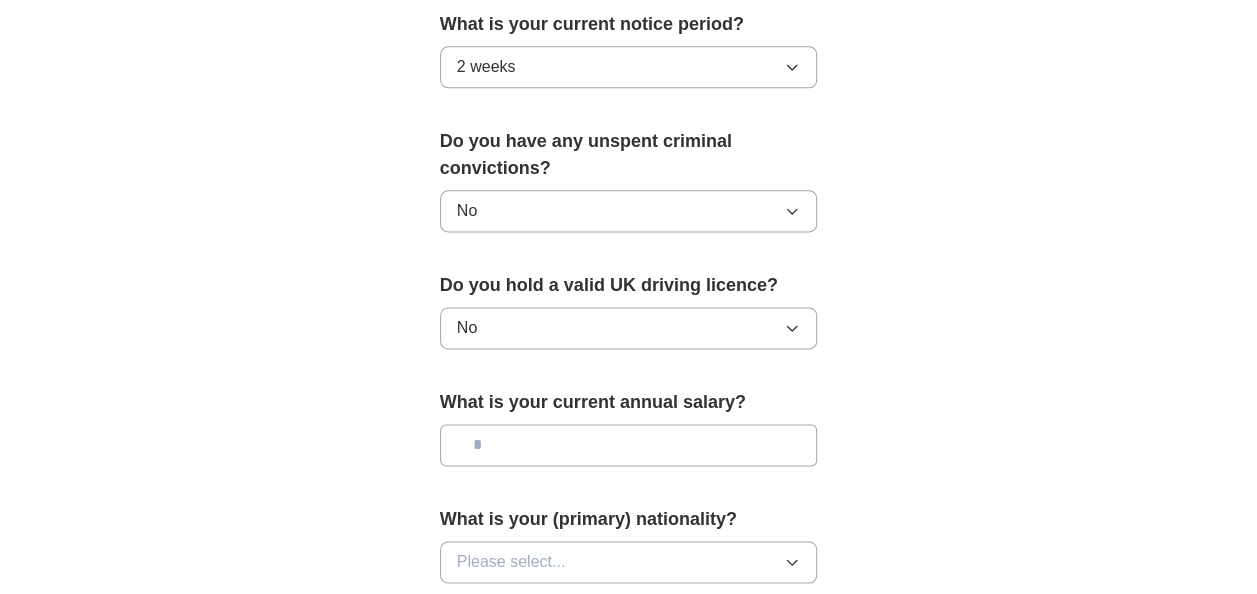 scroll, scrollTop: 1204, scrollLeft: 0, axis: vertical 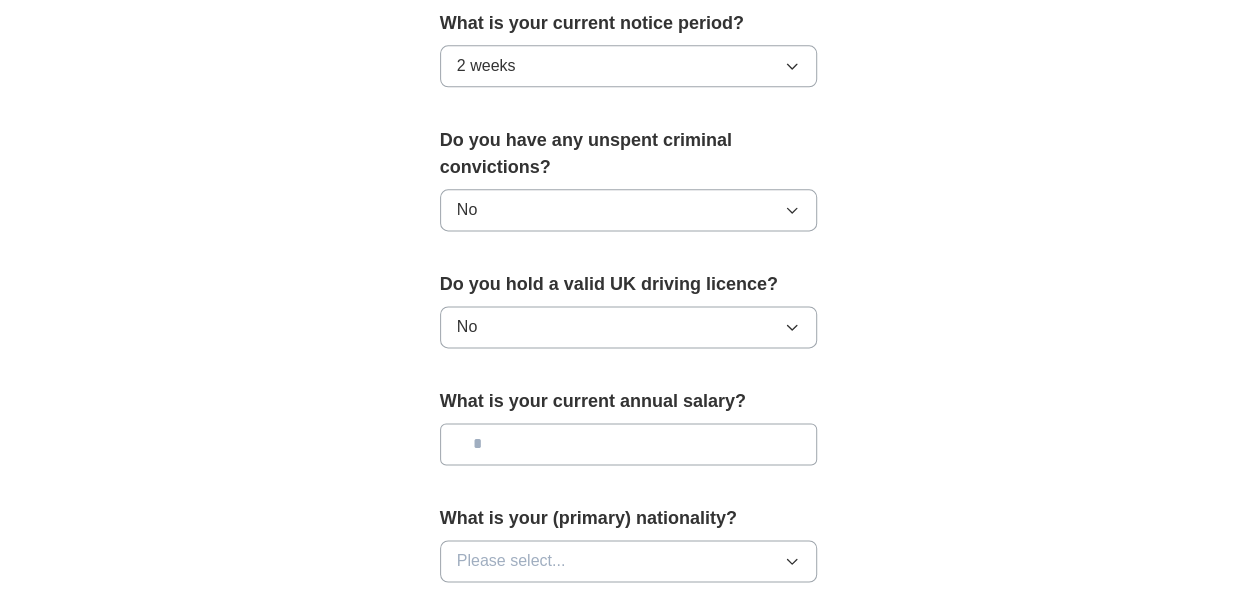 click at bounding box center [629, 444] 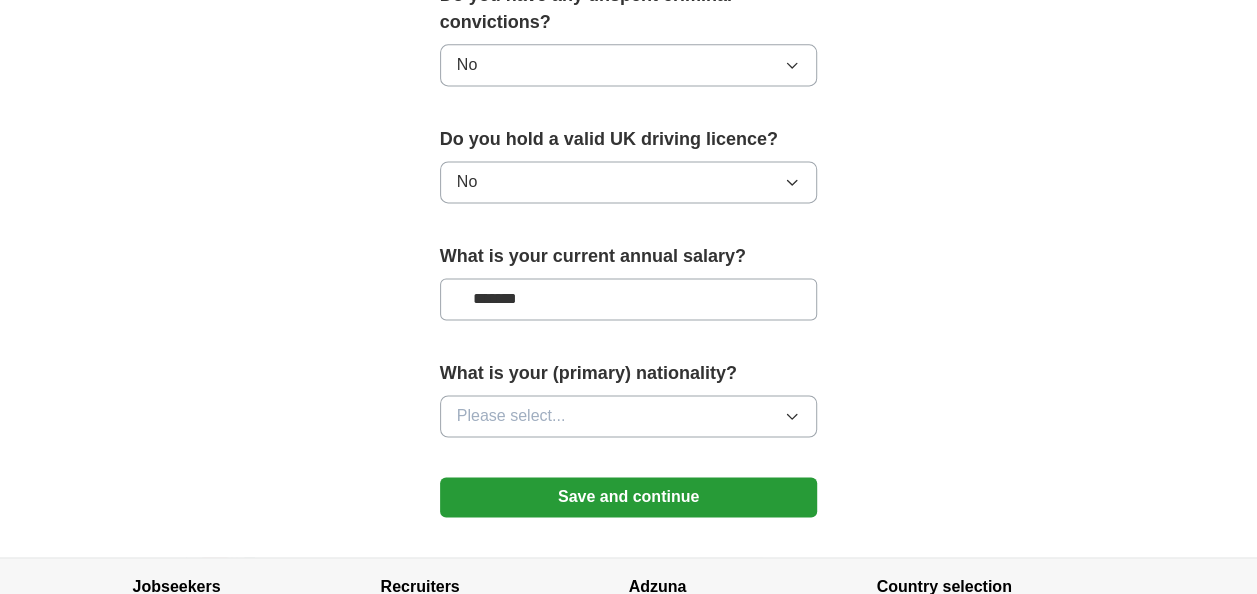 scroll, scrollTop: 1353, scrollLeft: 0, axis: vertical 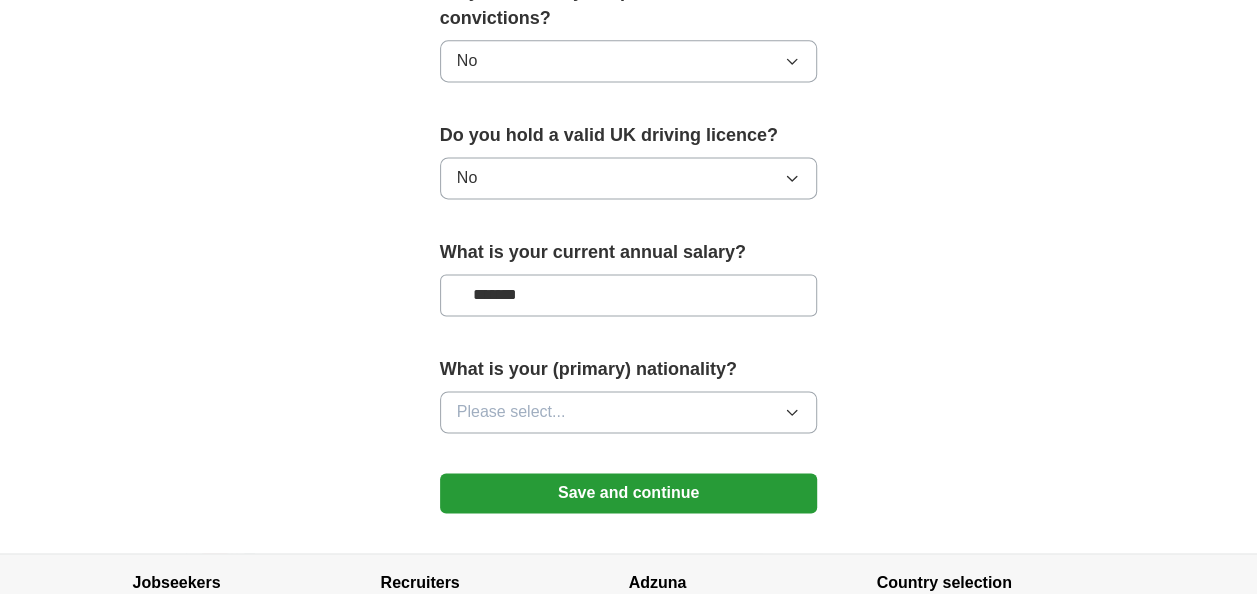 type on "*******" 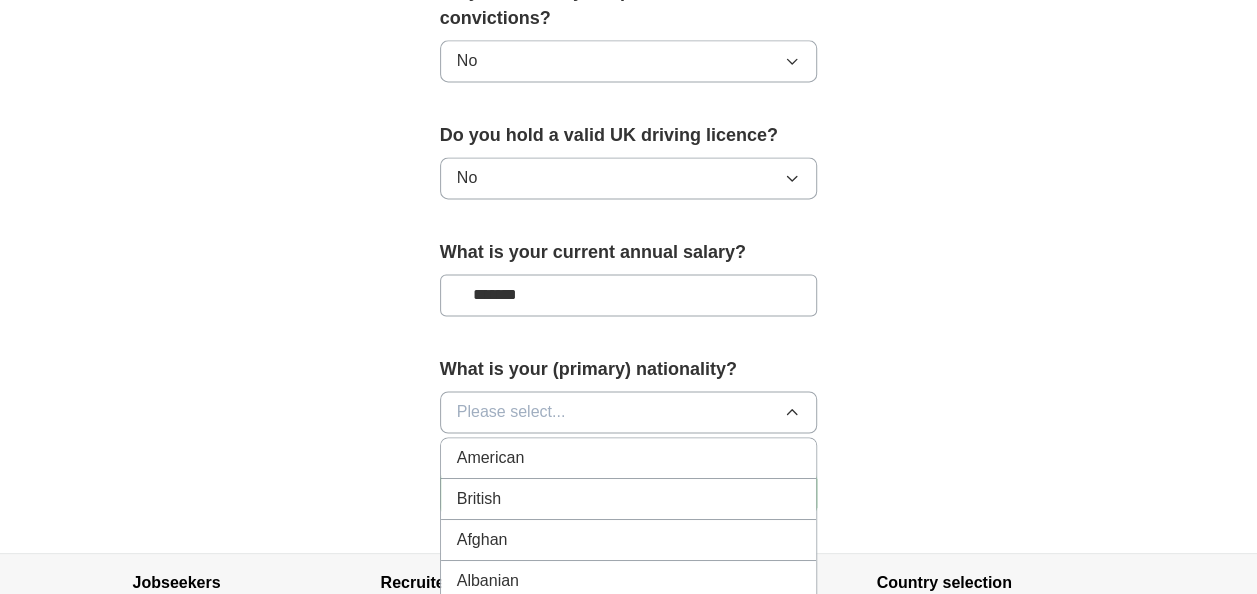 click on "British" at bounding box center (629, 499) 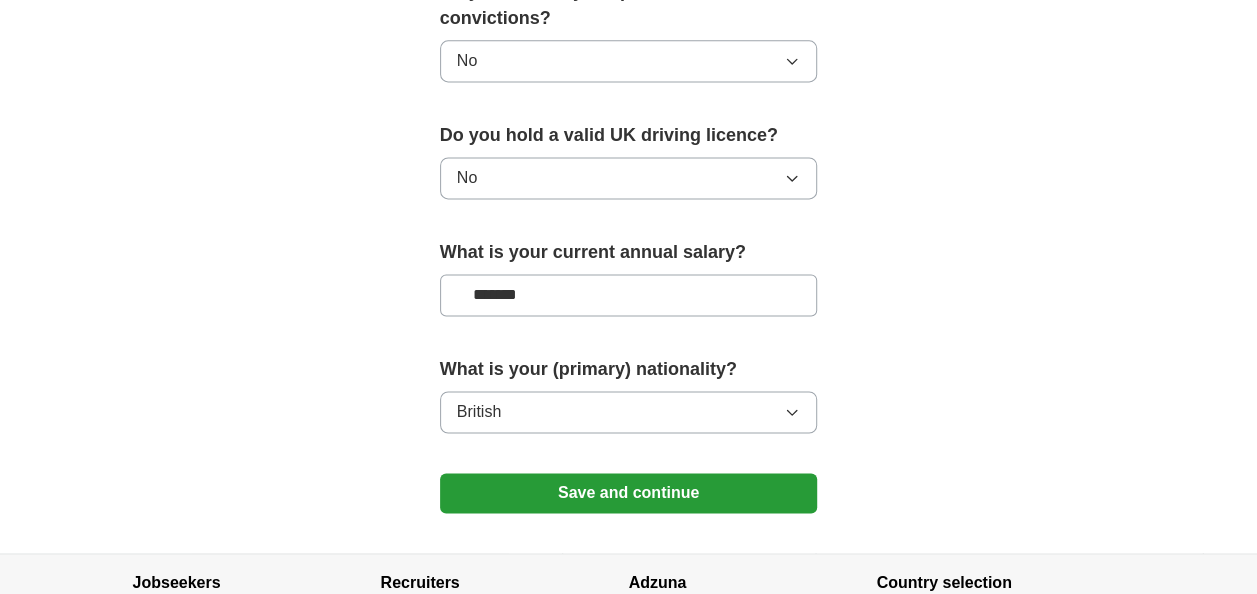 click on "Save and continue" at bounding box center (629, 493) 